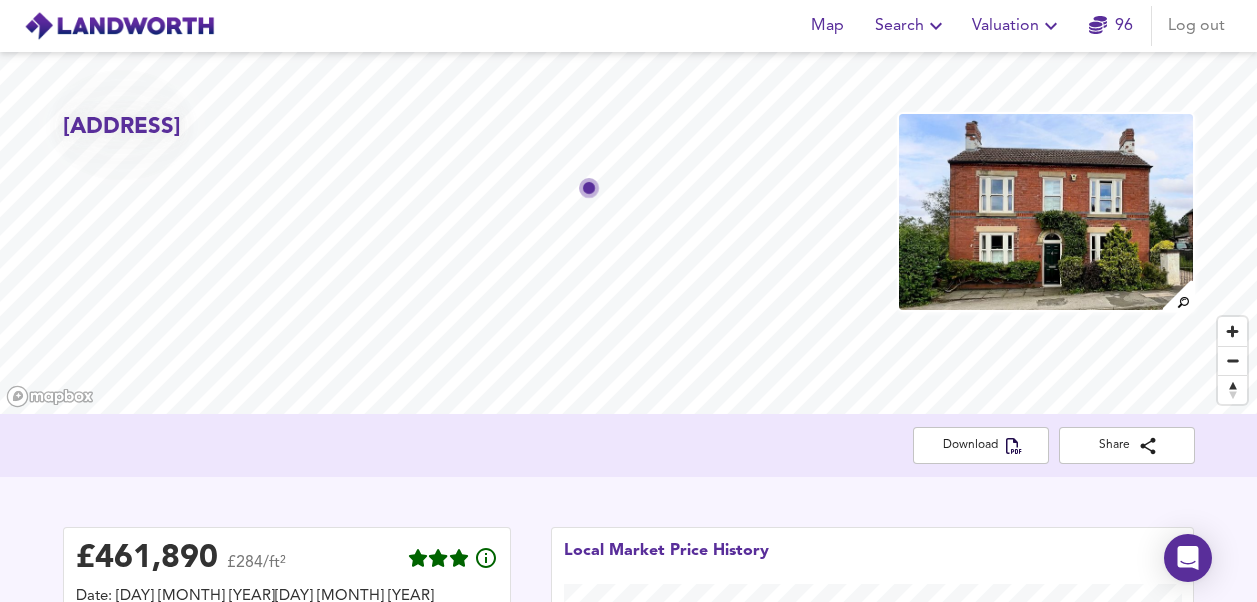 scroll, scrollTop: 0, scrollLeft: 0, axis: both 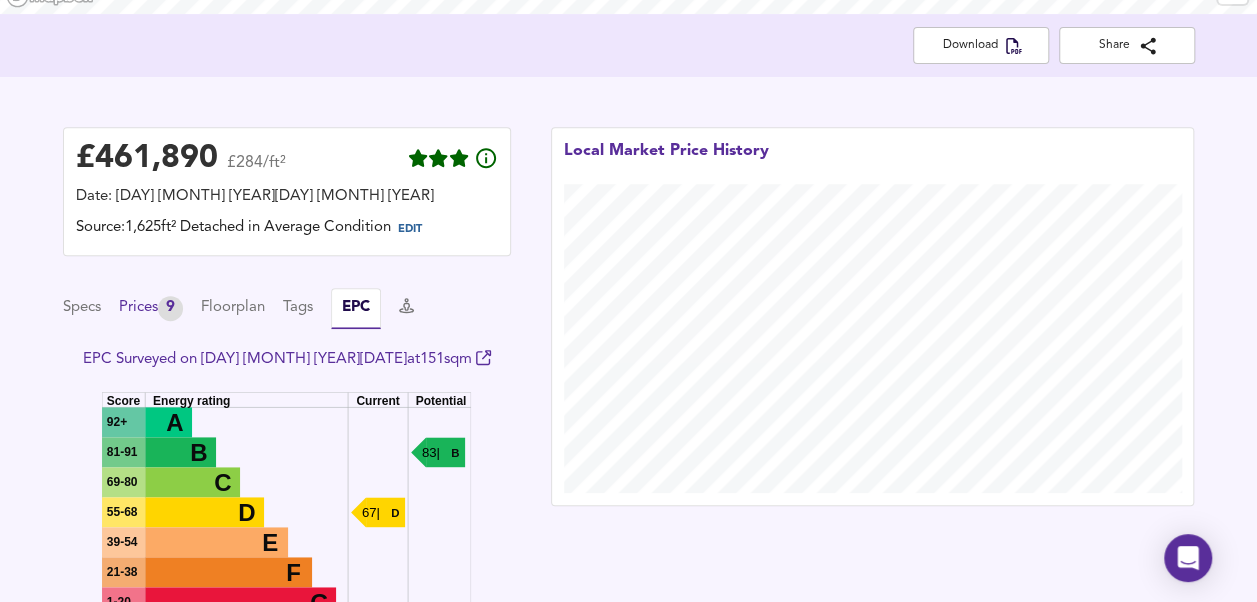 click on "Prices   9" at bounding box center [151, 308] 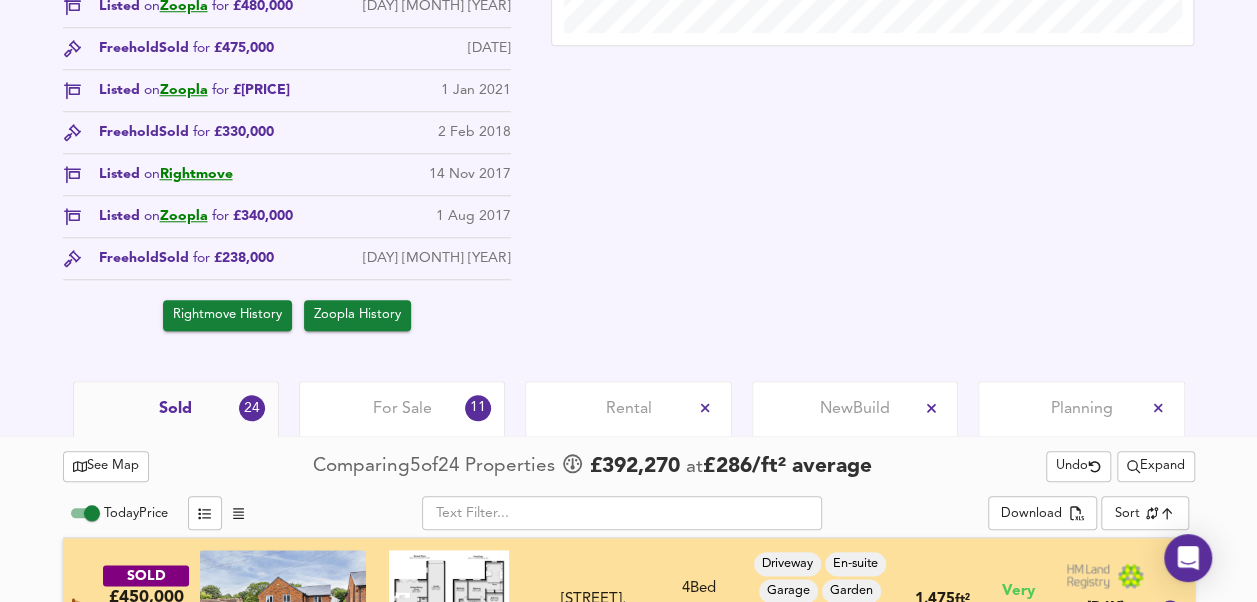 scroll, scrollTop: 900, scrollLeft: 0, axis: vertical 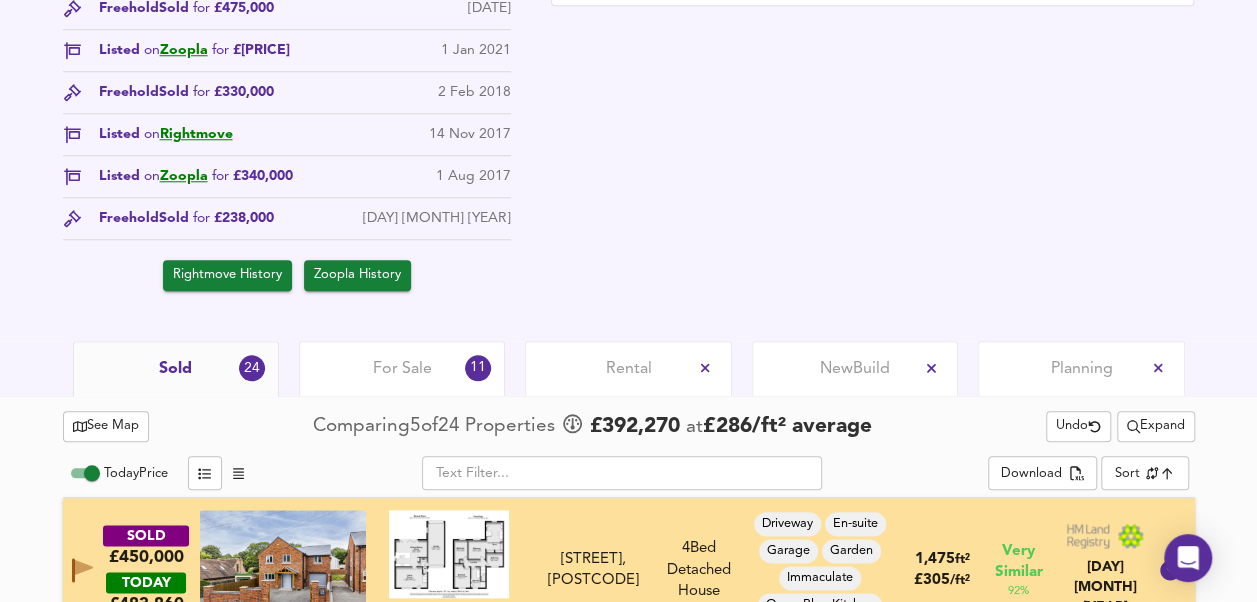 click on "Rental" at bounding box center (628, 368) 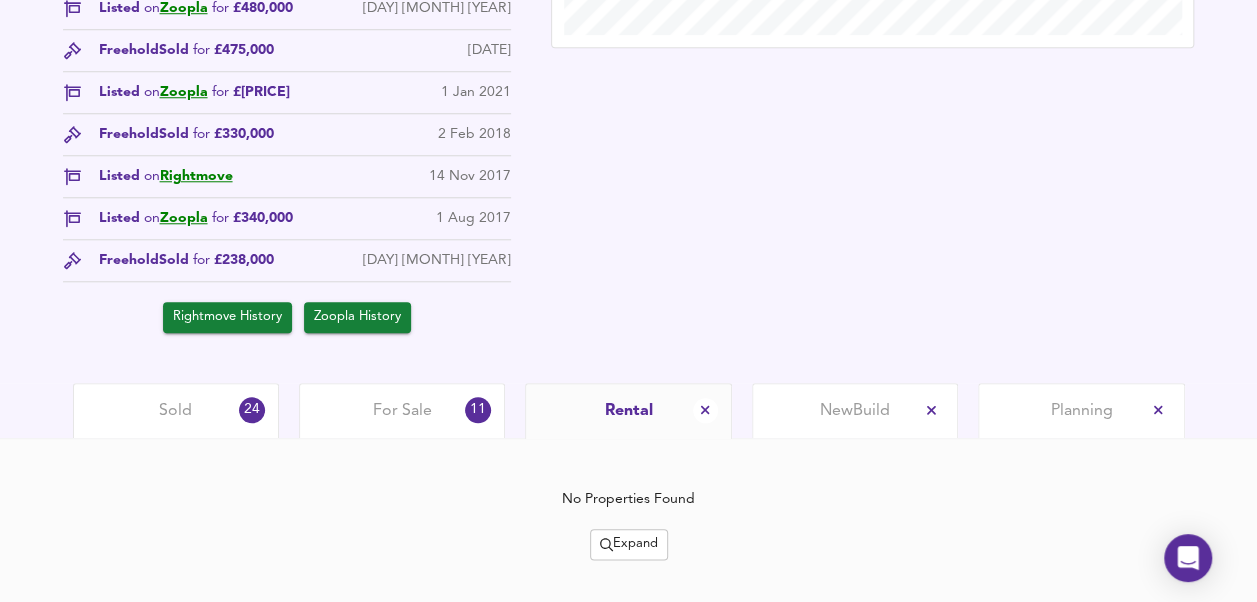 scroll, scrollTop: 896, scrollLeft: 0, axis: vertical 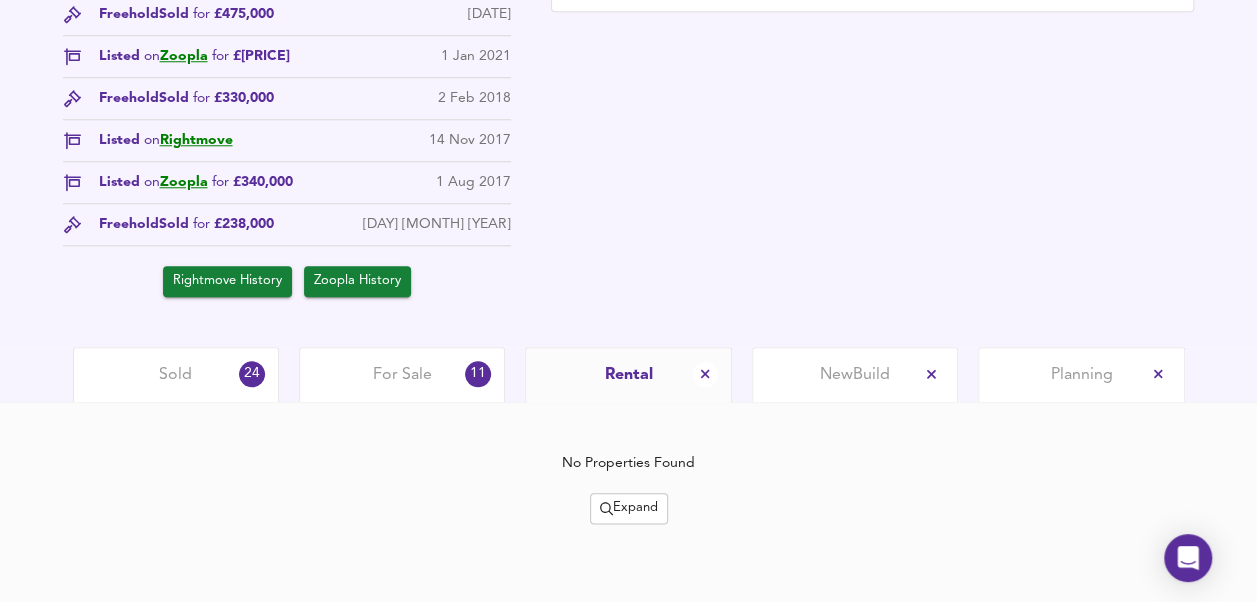 click on "Expand" at bounding box center (629, 508) 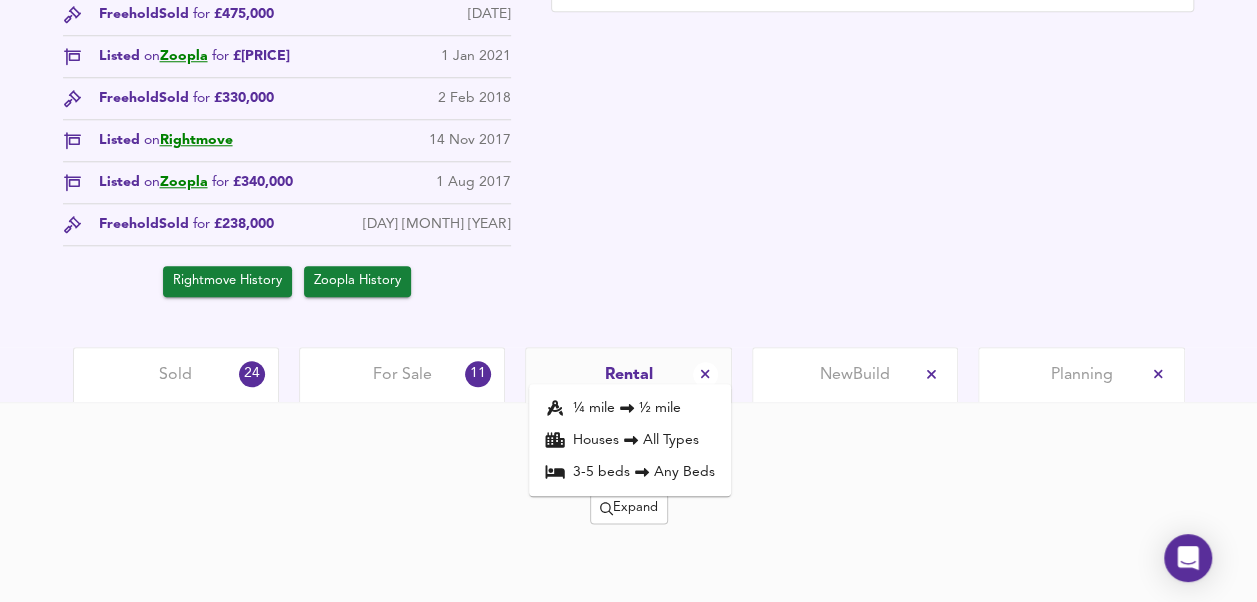 click on "¼ mile ½ mile" at bounding box center [630, 408] 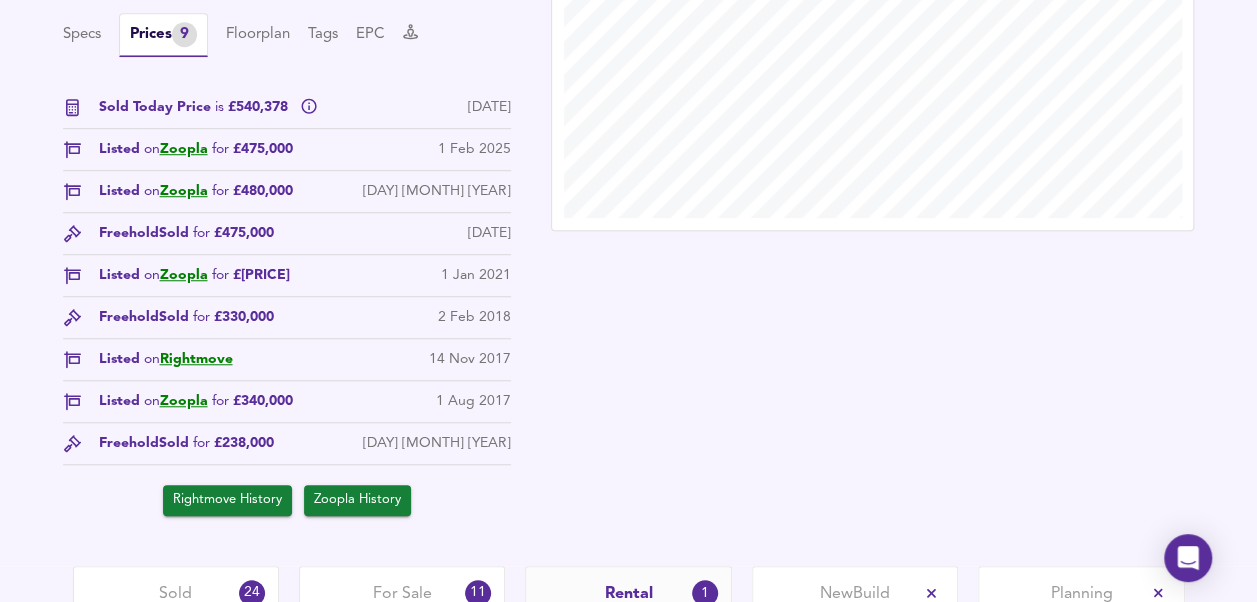 scroll, scrollTop: 652, scrollLeft: 0, axis: vertical 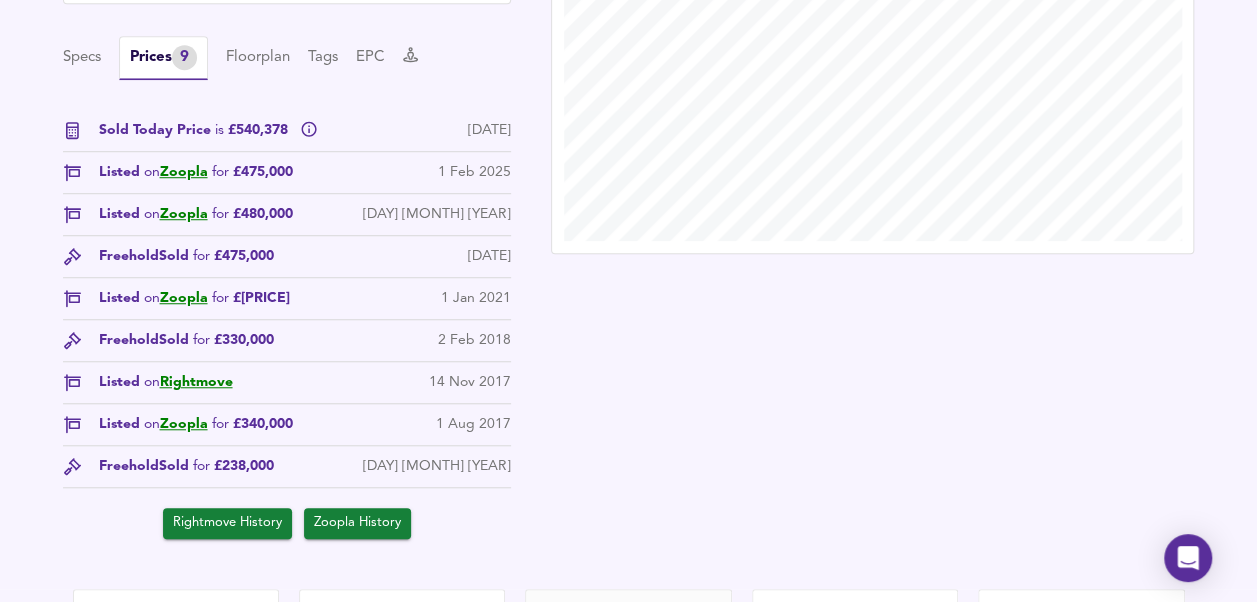 drag, startPoint x: 20, startPoint y: 153, endPoint x: 7, endPoint y: 126, distance: 29.966648 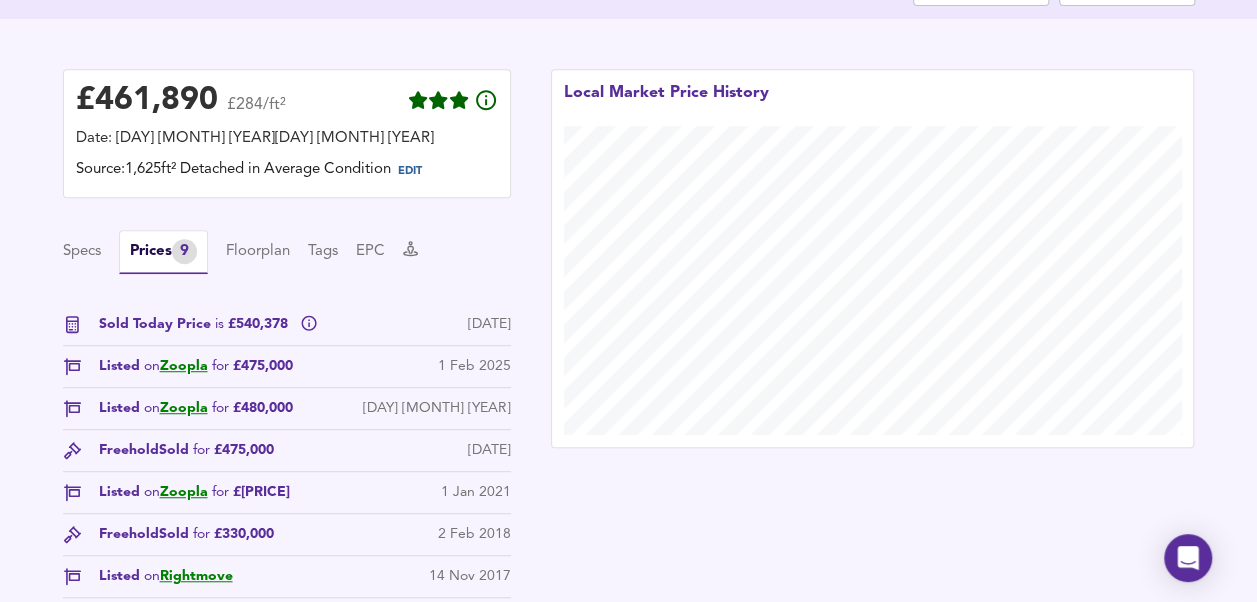 scroll, scrollTop: 452, scrollLeft: 0, axis: vertical 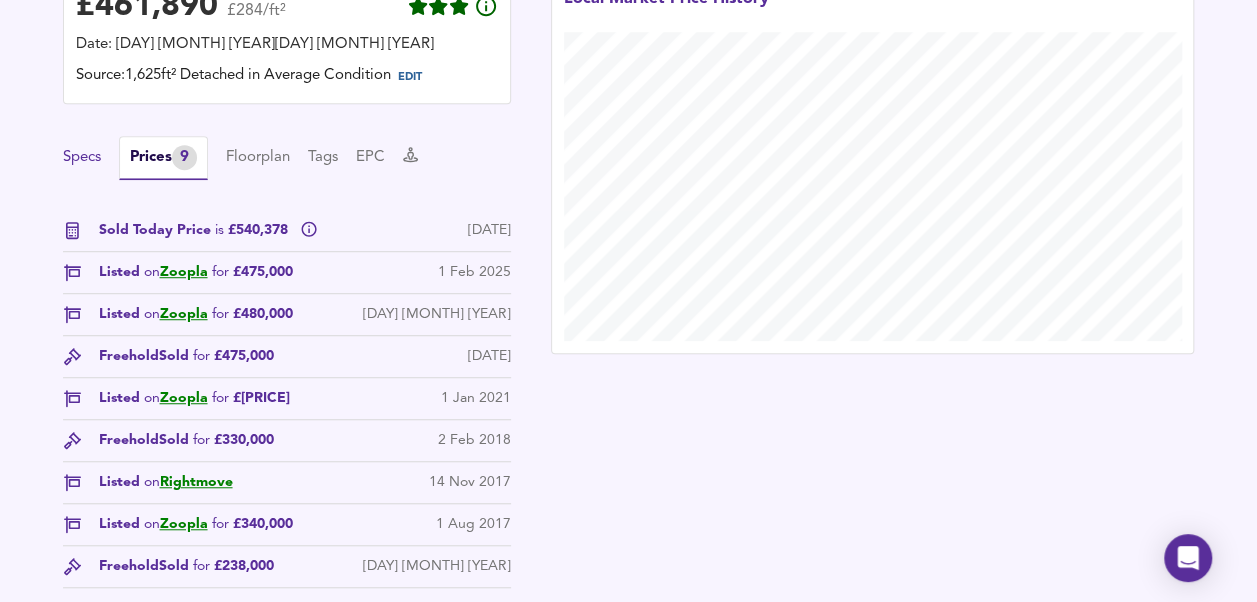 click on "Specs" at bounding box center (82, 158) 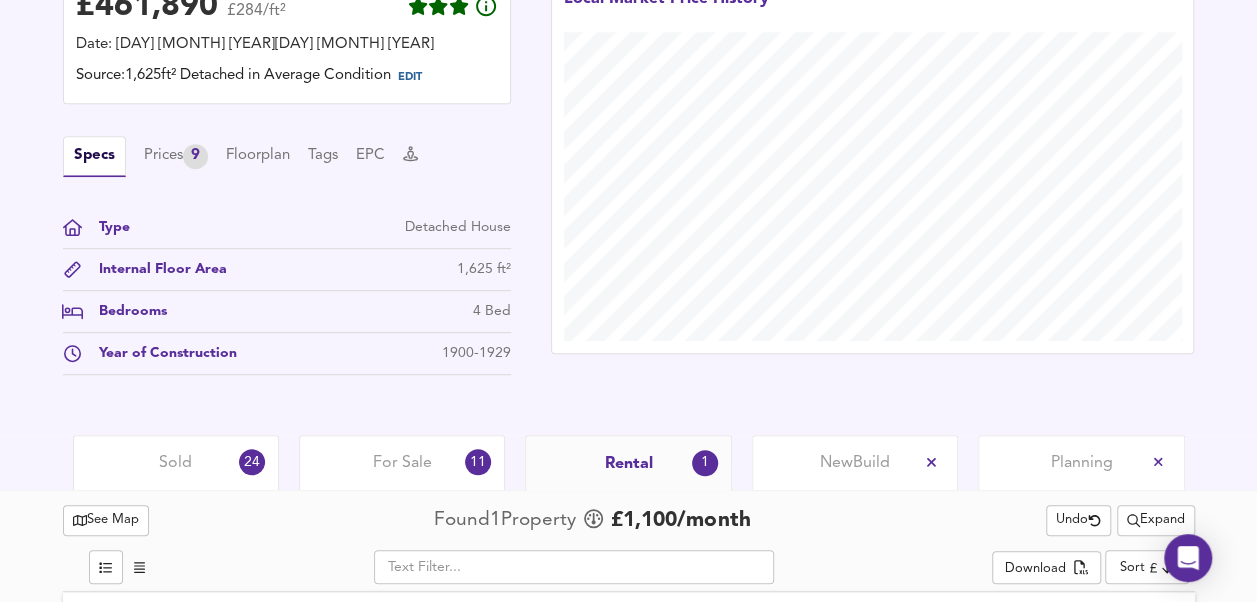 scroll, scrollTop: 252, scrollLeft: 0, axis: vertical 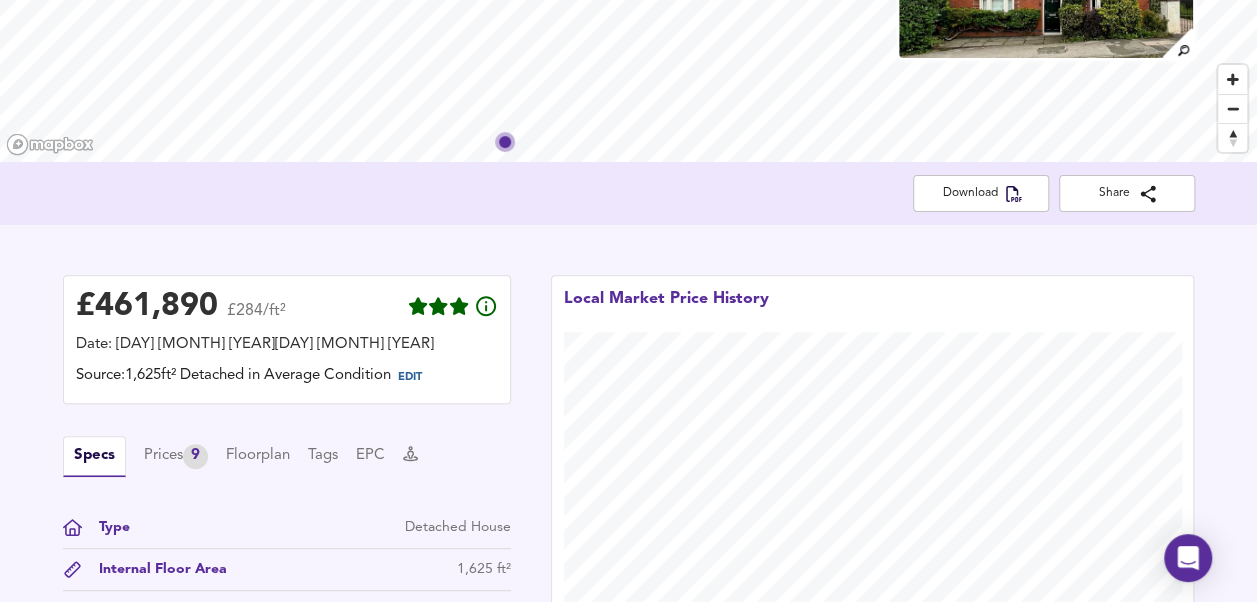 click on "[ADDRESS] Download Share £ [PRICE] £[PRICE] Date: [DATE] Source: 1,625ft² Detached in Average Condition EDIT Specs Prices 9 Floorplan Tags EPC Type Detached House Internal Floor Area 1,625 ft² Bedrooms 4 Bed Year of Construction [YEAR] Local Market Price History" at bounding box center (628, 267) 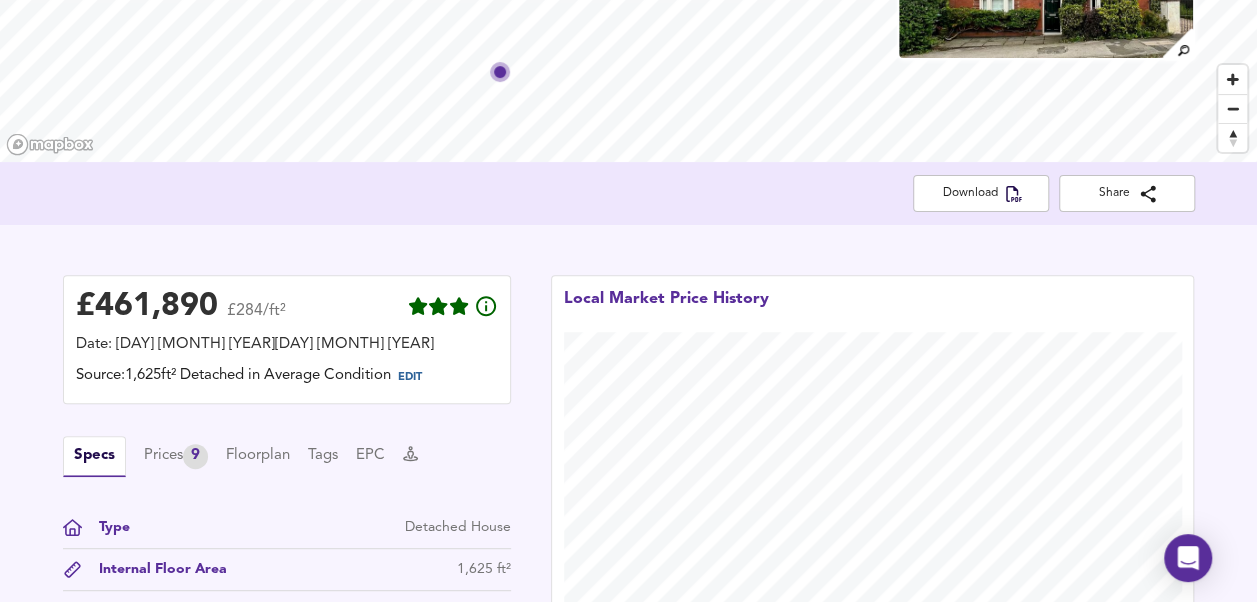 click on "See Map Found  1  Propert y     £ 1,100 /month    Undo       Expand           ​ Download   Sort   cheapest ​ FOR RENT £1,100   /month   10    No Floorplan 61 [STREET], [CITY], [POSTCODE] 61 [STREET], [CITY], [POSTCODE] 3  Bed   Semi-Detached Driveway Fireplace Fitted Kitchen Garage Garden Unknown  Size 29 Jul 2025" at bounding box center [628, 49] 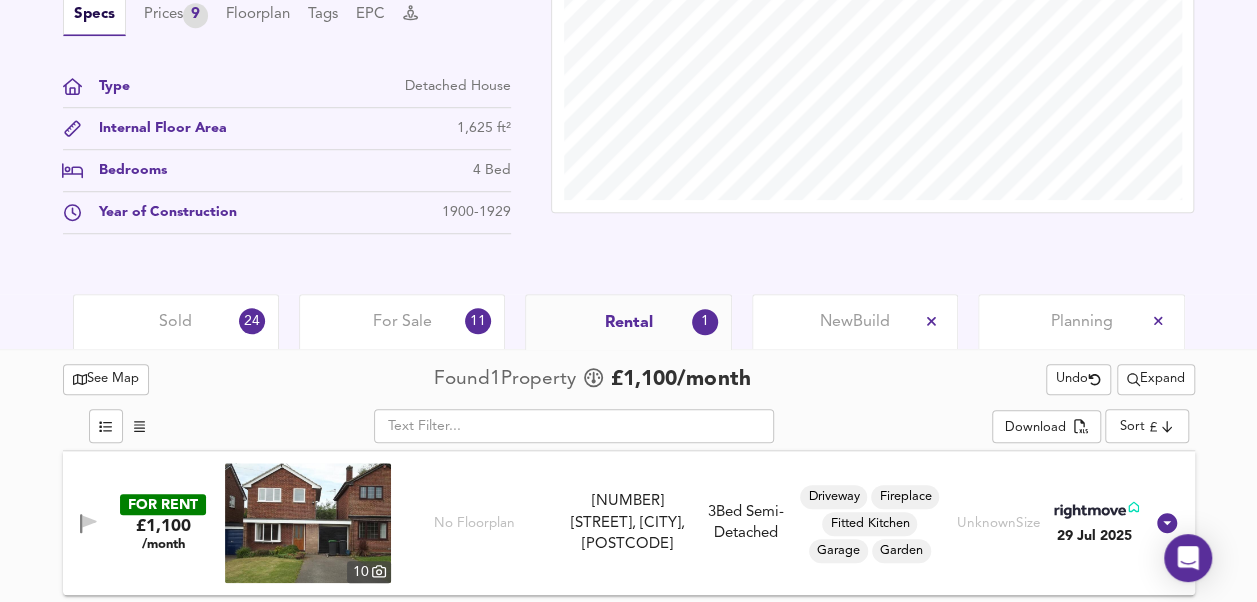 scroll, scrollTop: 694, scrollLeft: 0, axis: vertical 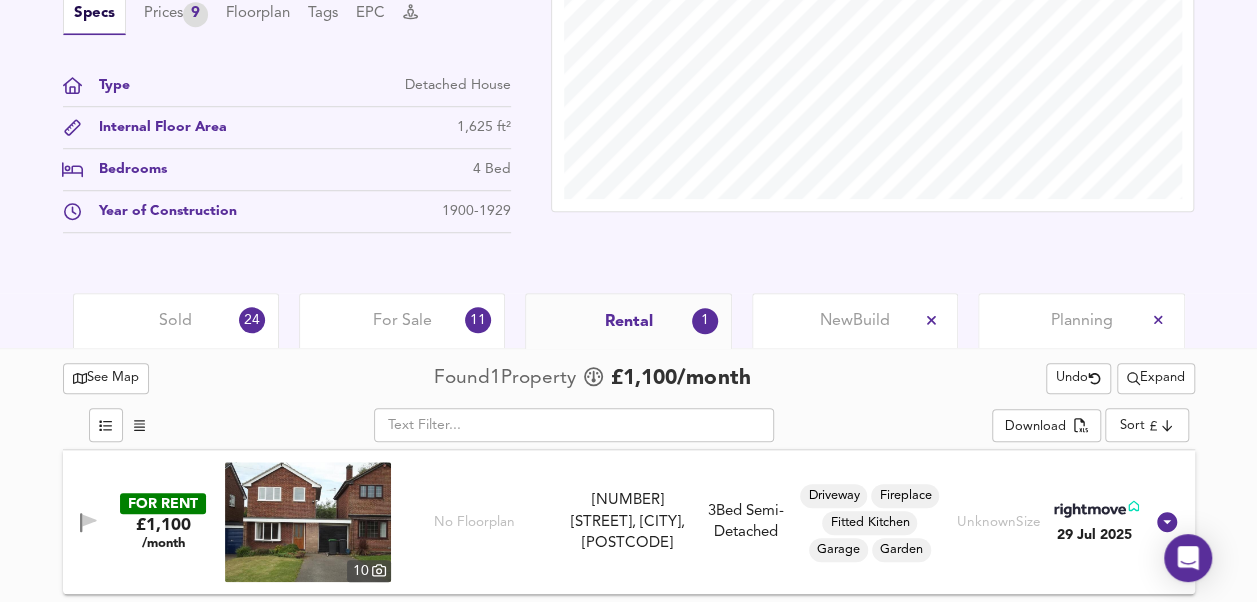 click on "Sold 24" at bounding box center [176, 320] 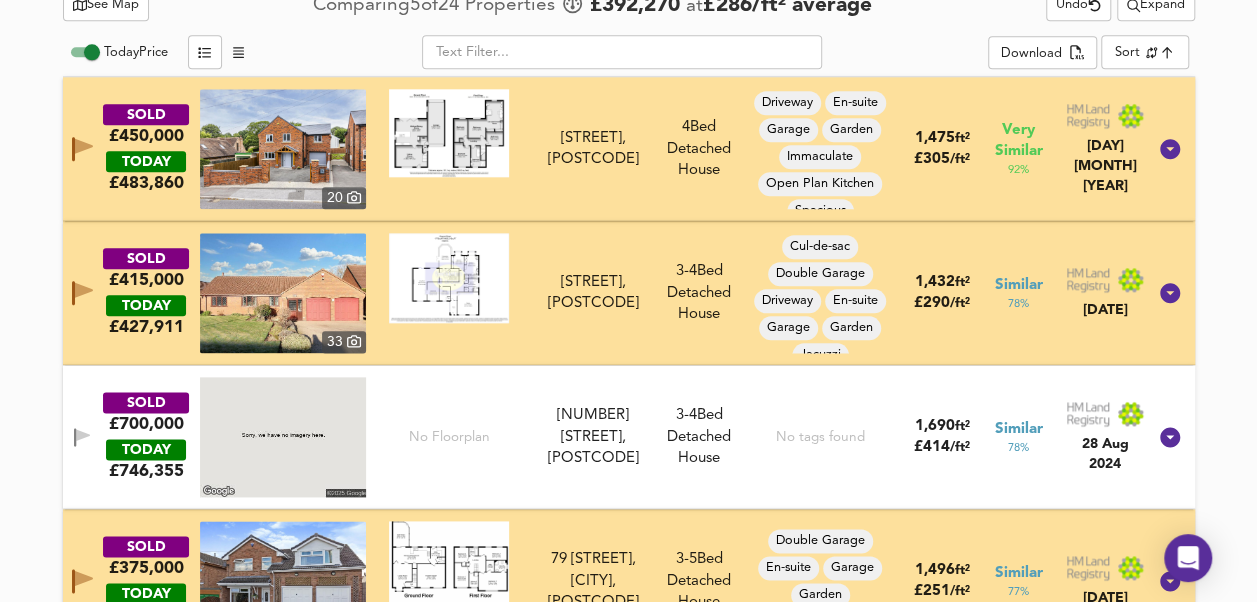 scroll, scrollTop: 1094, scrollLeft: 0, axis: vertical 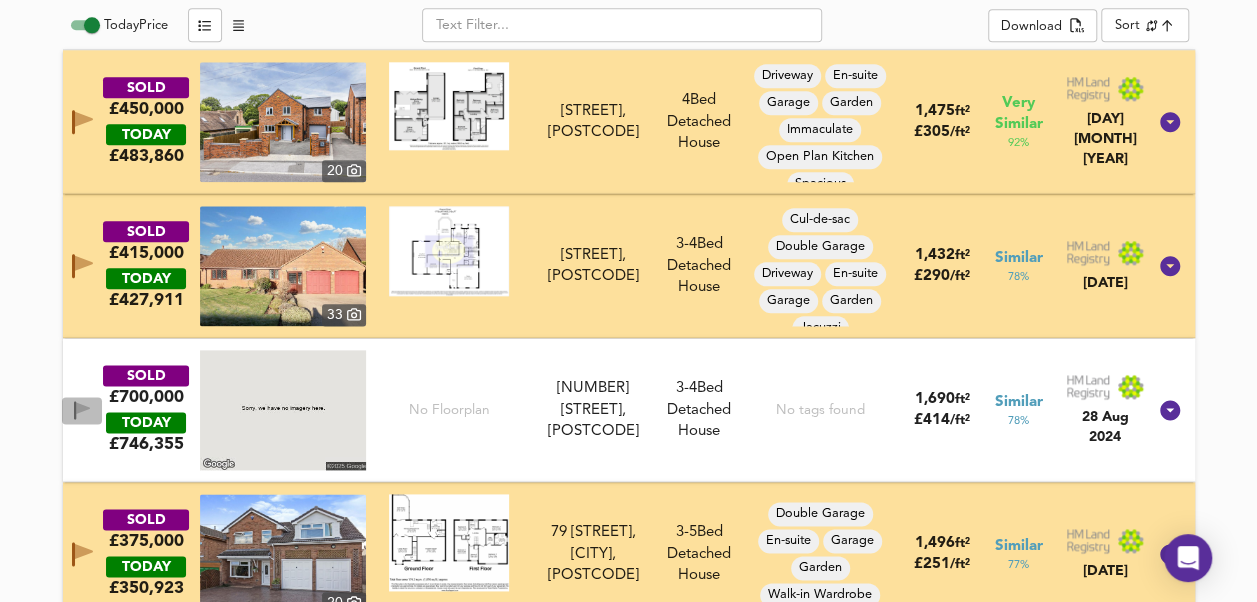 click 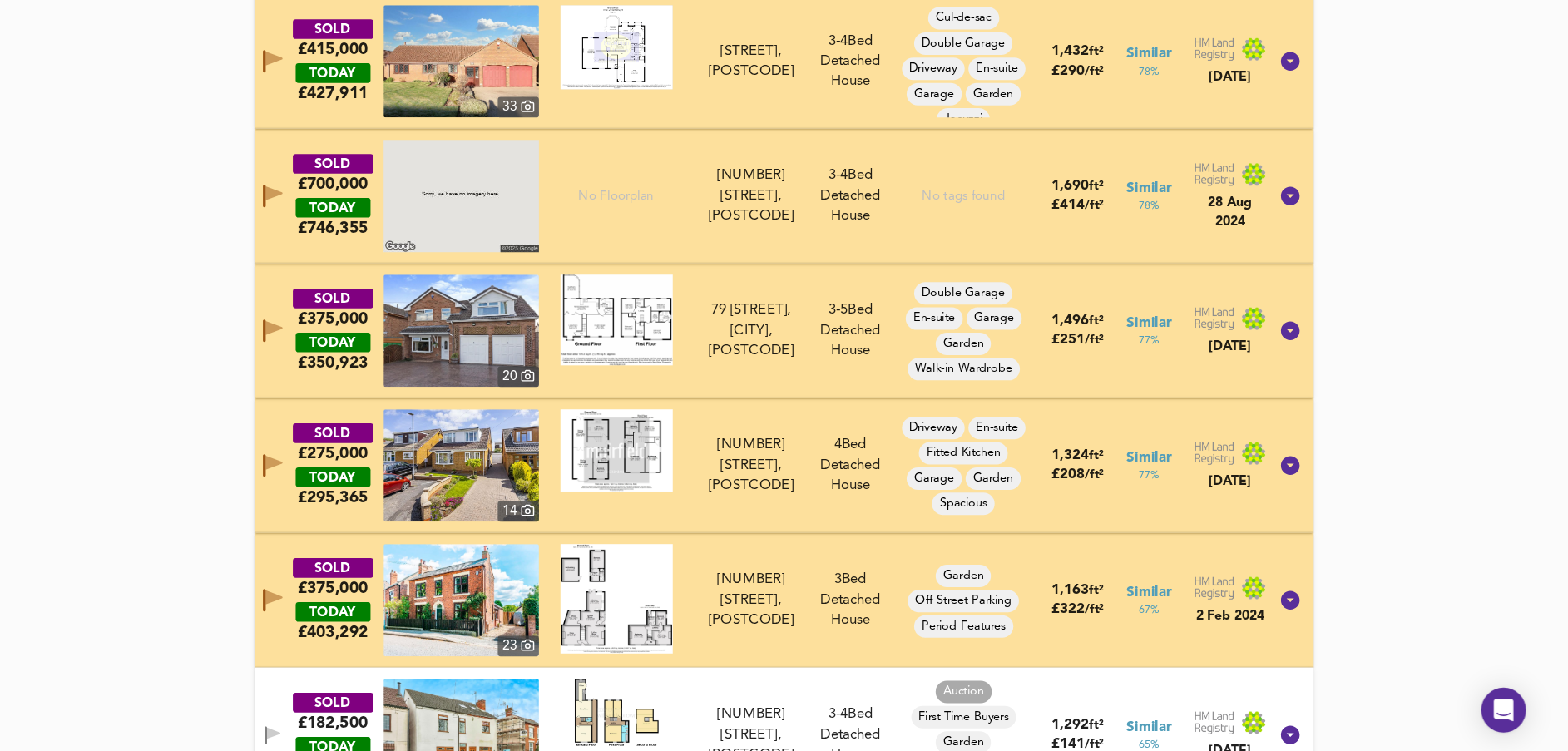 scroll, scrollTop: 1076, scrollLeft: 0, axis: vertical 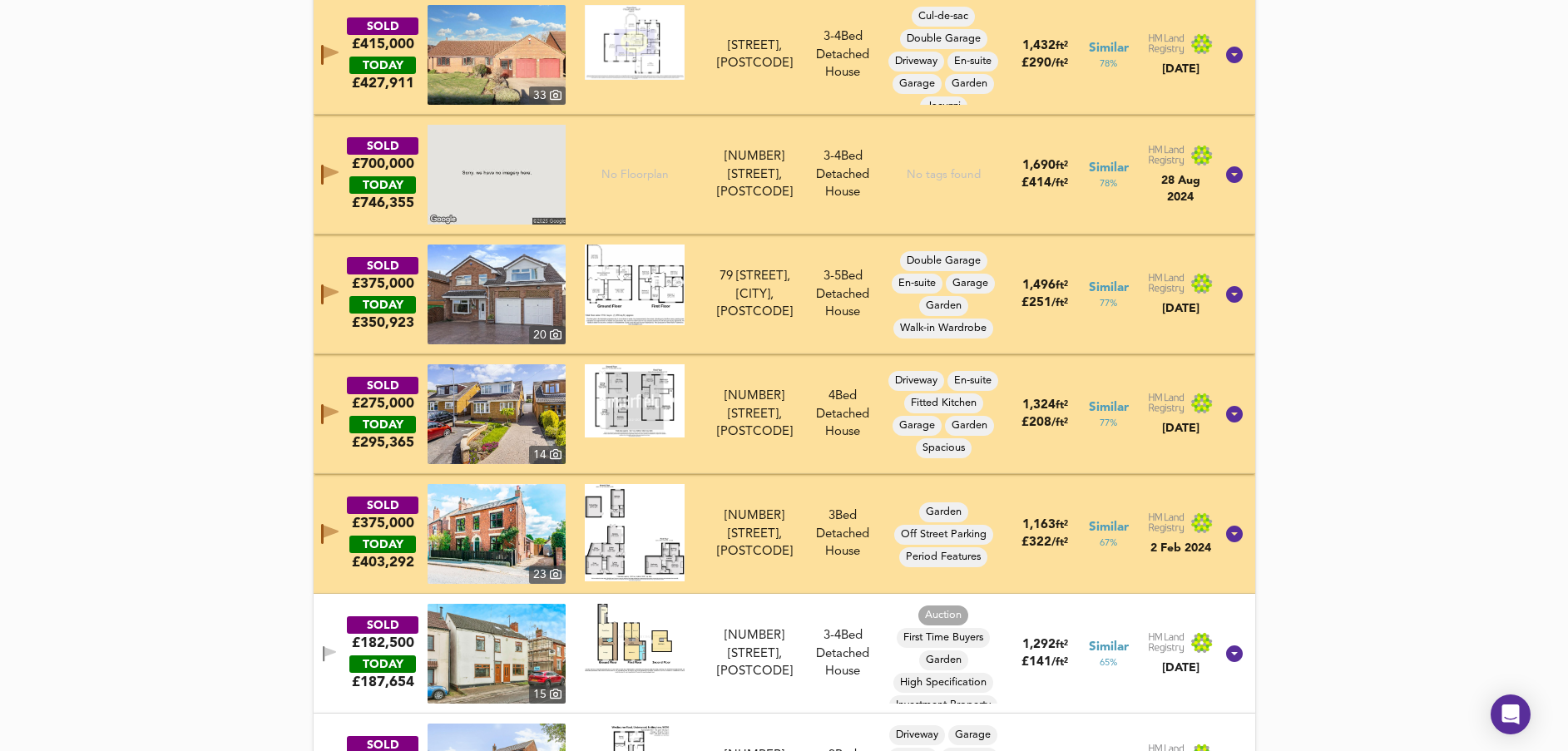 drag, startPoint x: 1057, startPoint y: 2, endPoint x: 11, endPoint y: 266, distance: 1078.8012 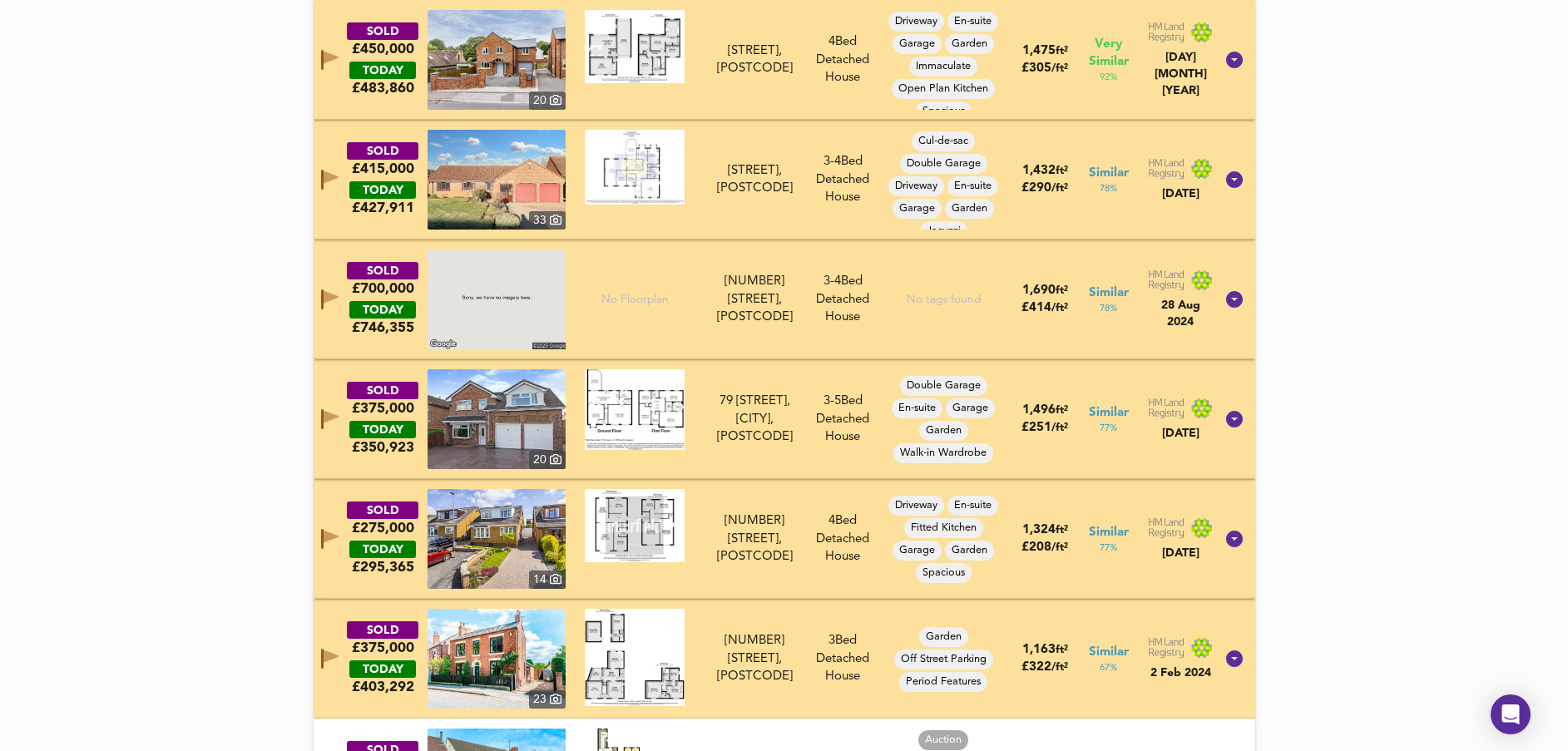 scroll, scrollTop: 827, scrollLeft: 0, axis: vertical 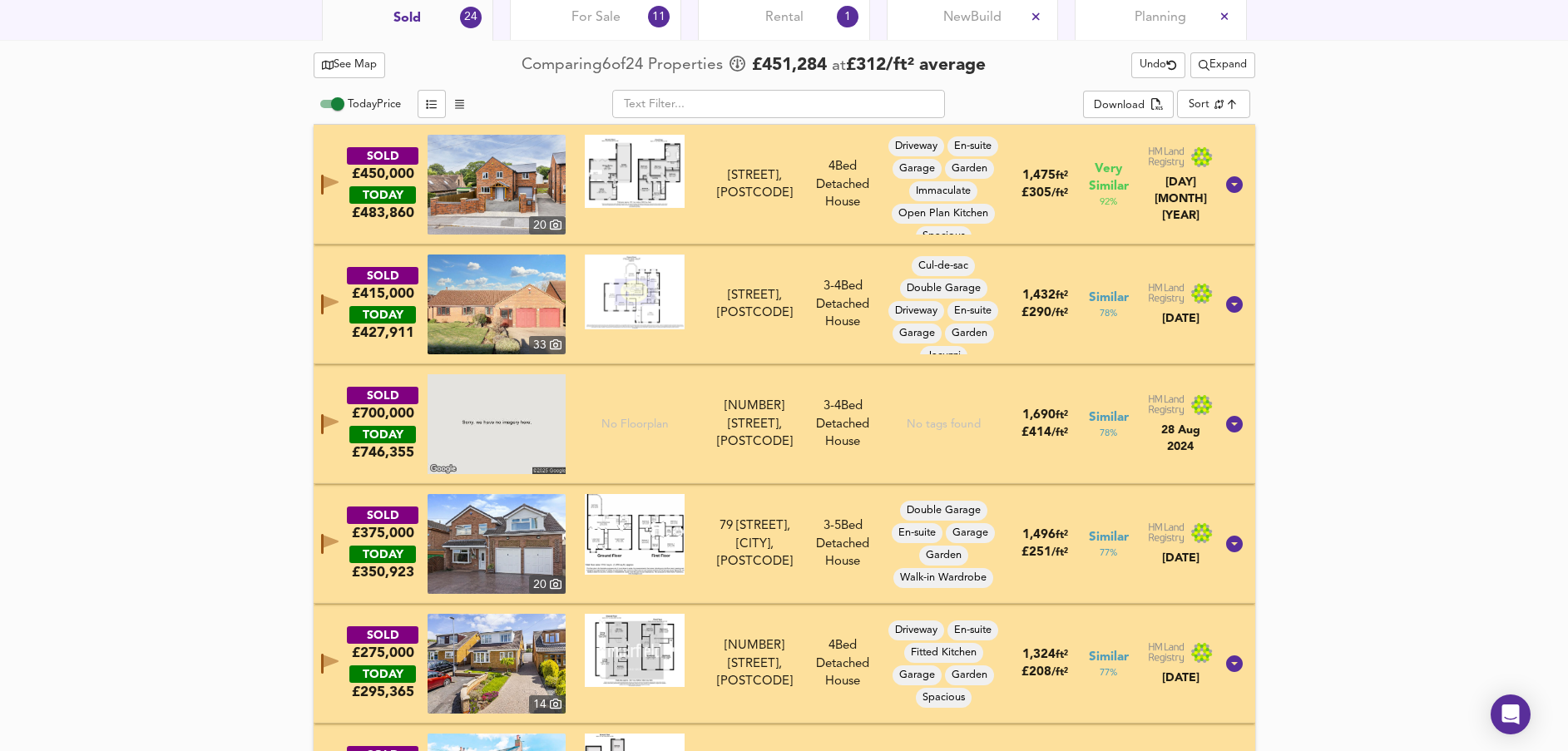 click on "Today  Price" at bounding box center [338, 104] 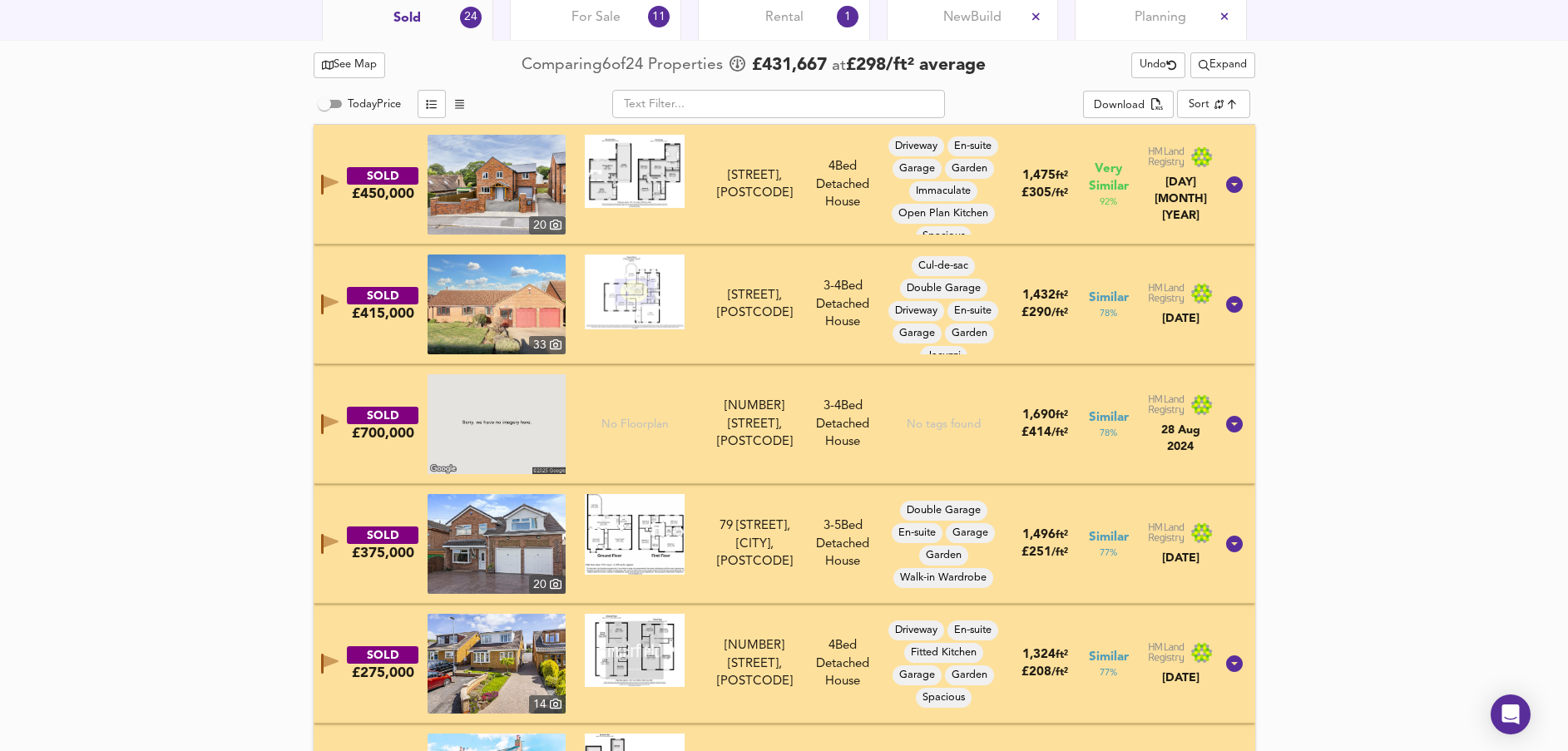 click 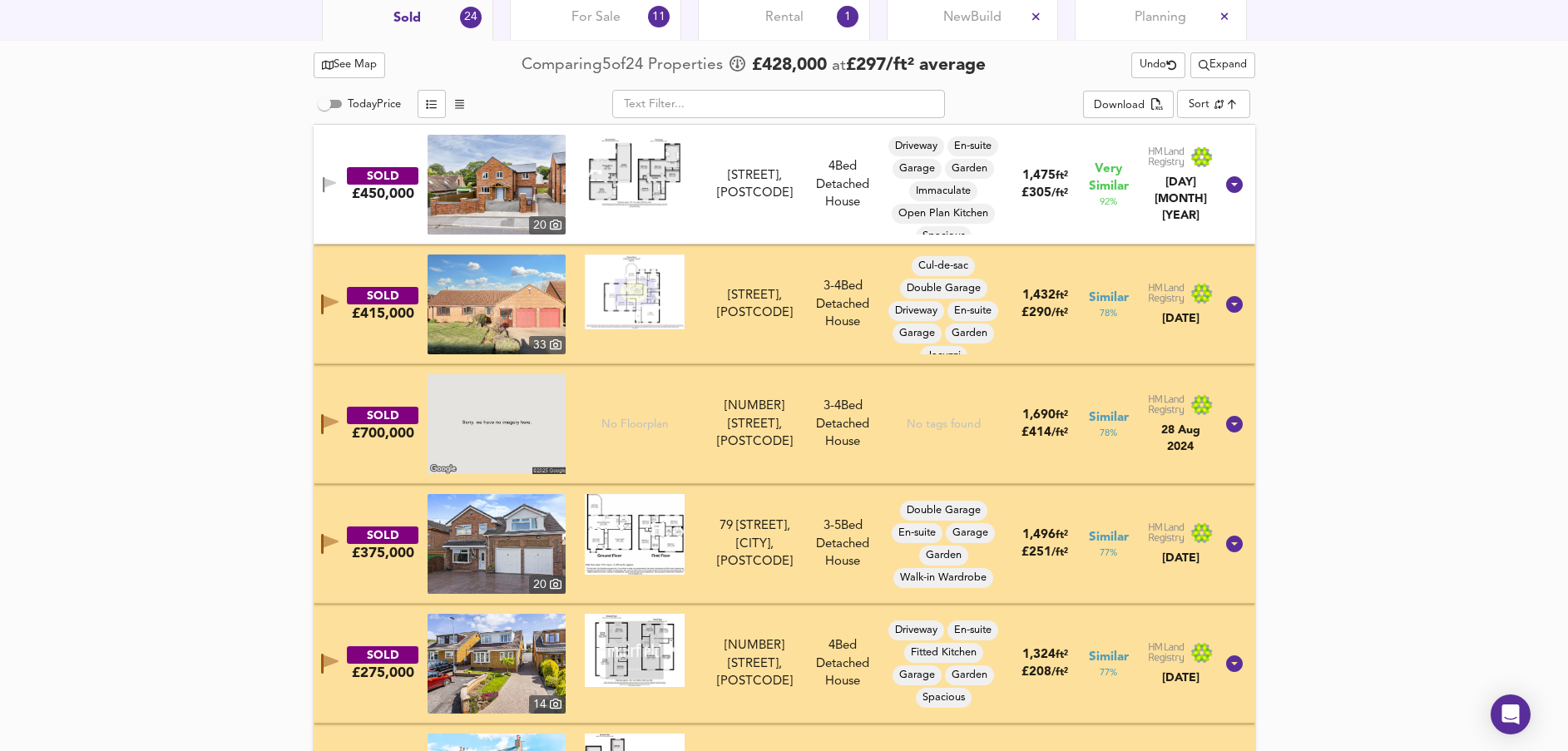 click 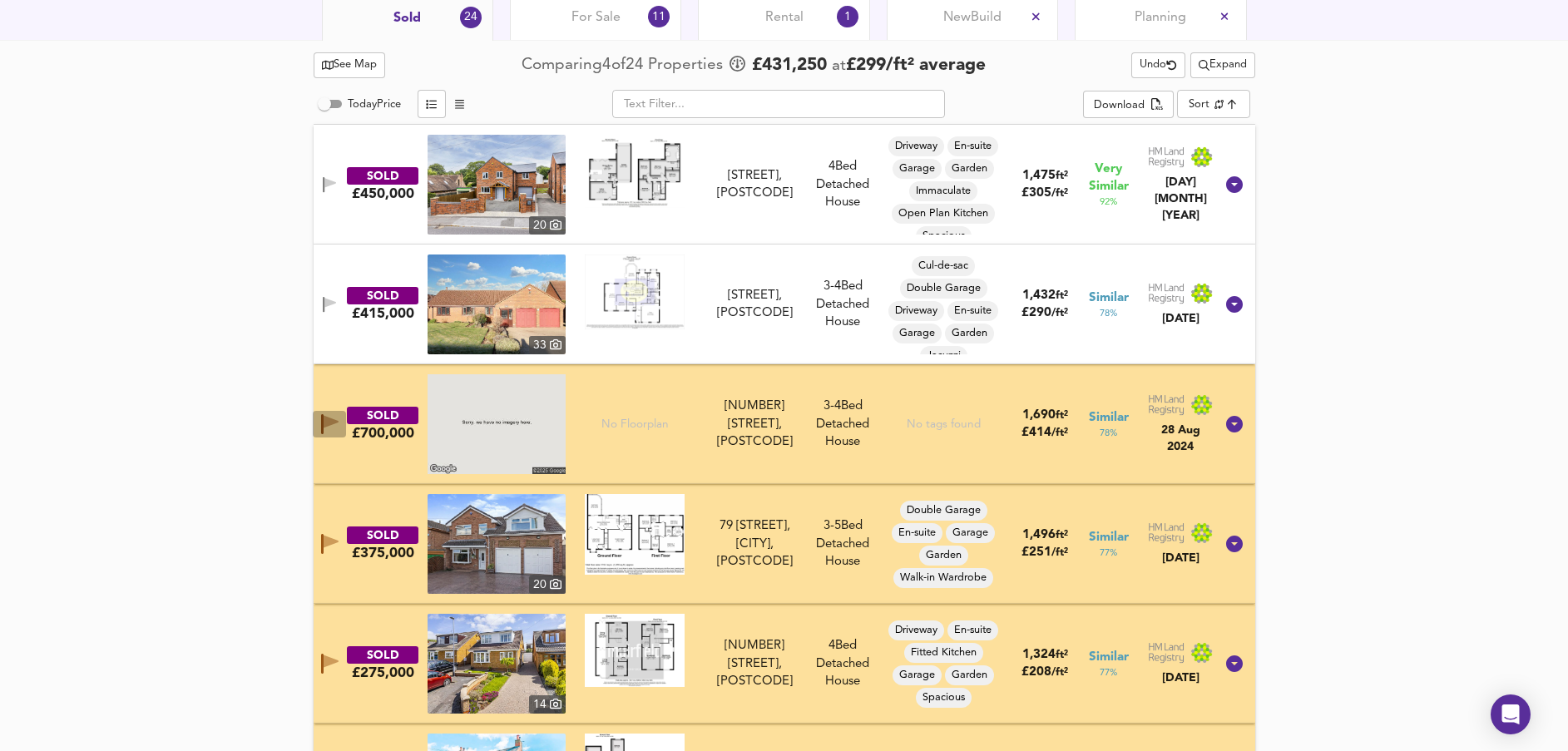 click 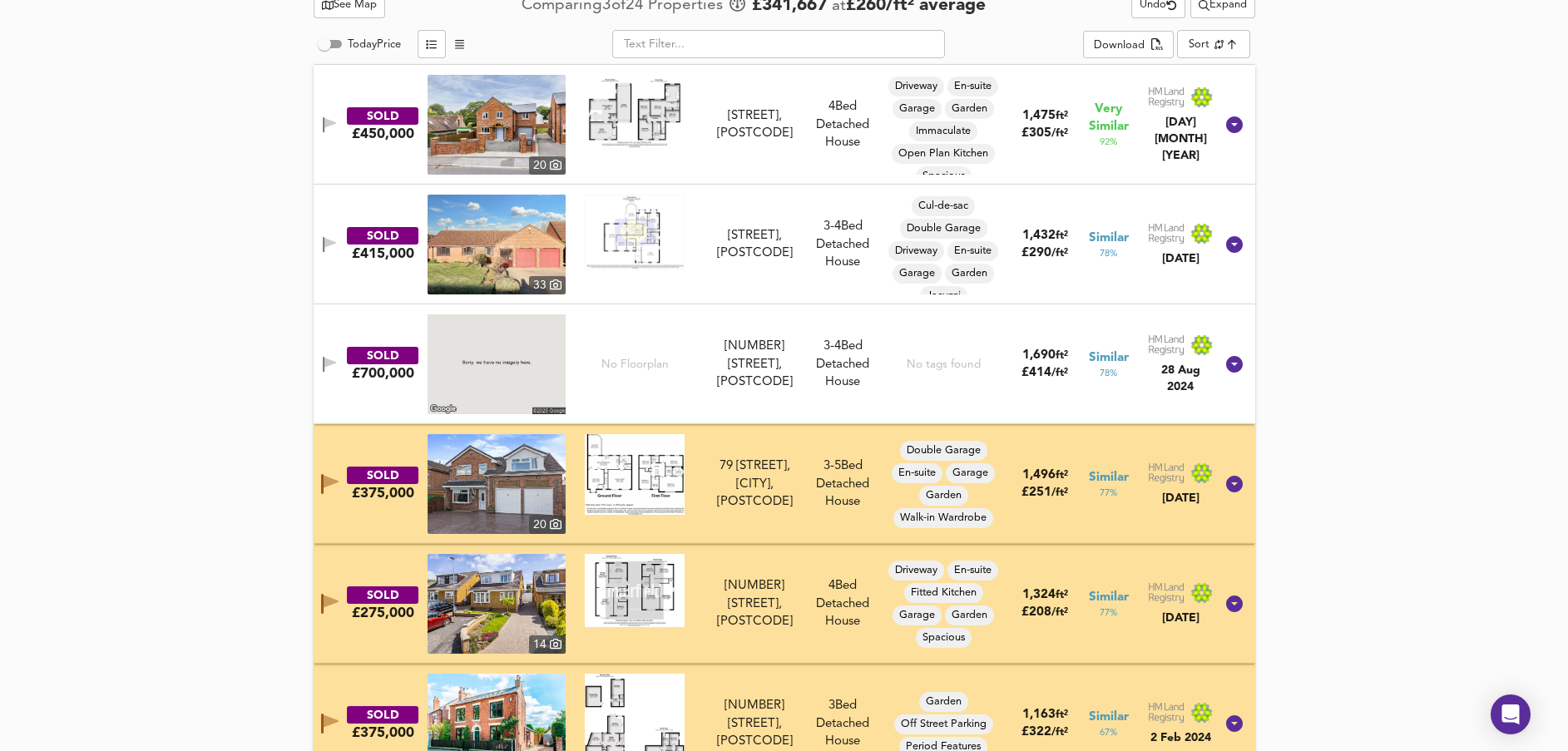 scroll, scrollTop: 951, scrollLeft: 0, axis: vertical 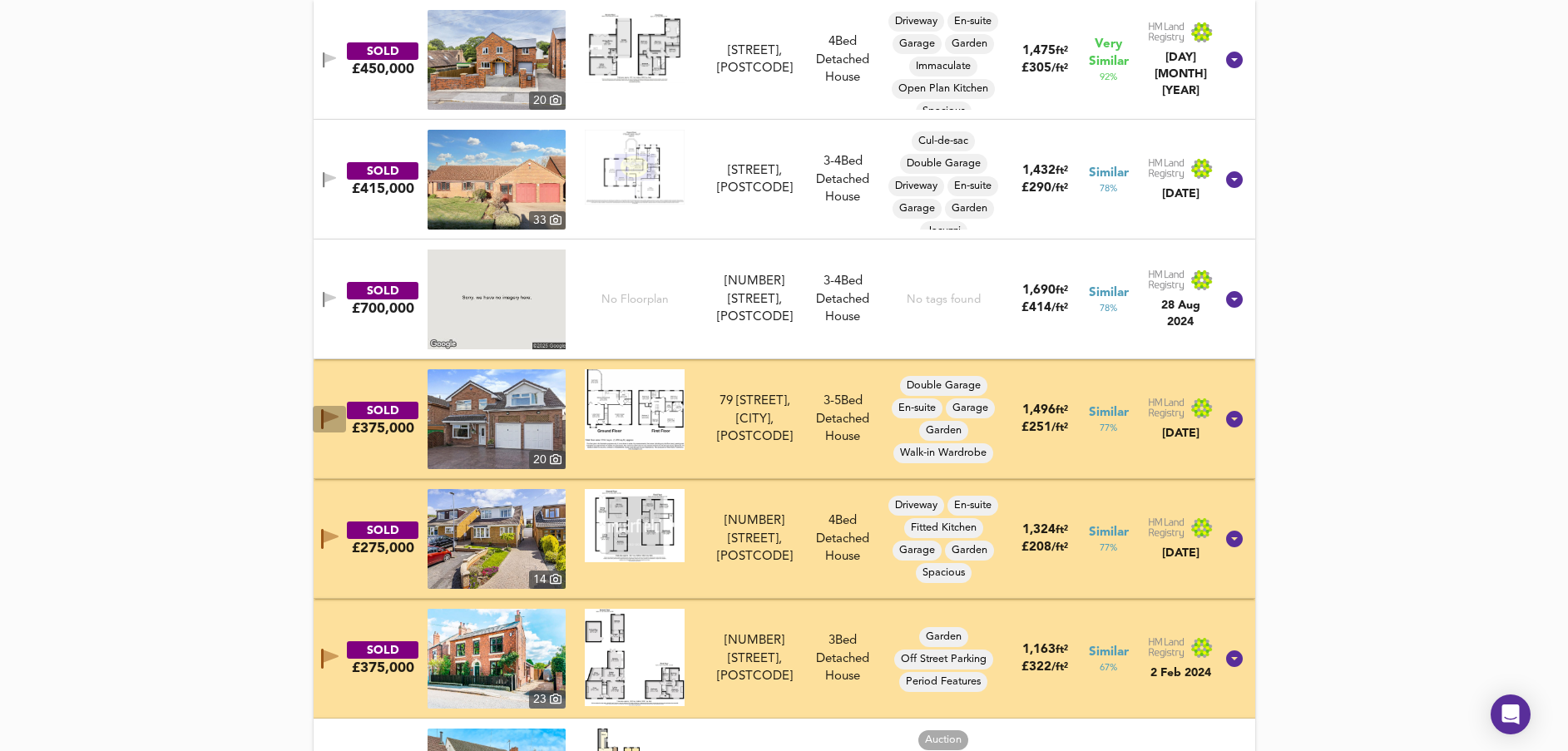 click 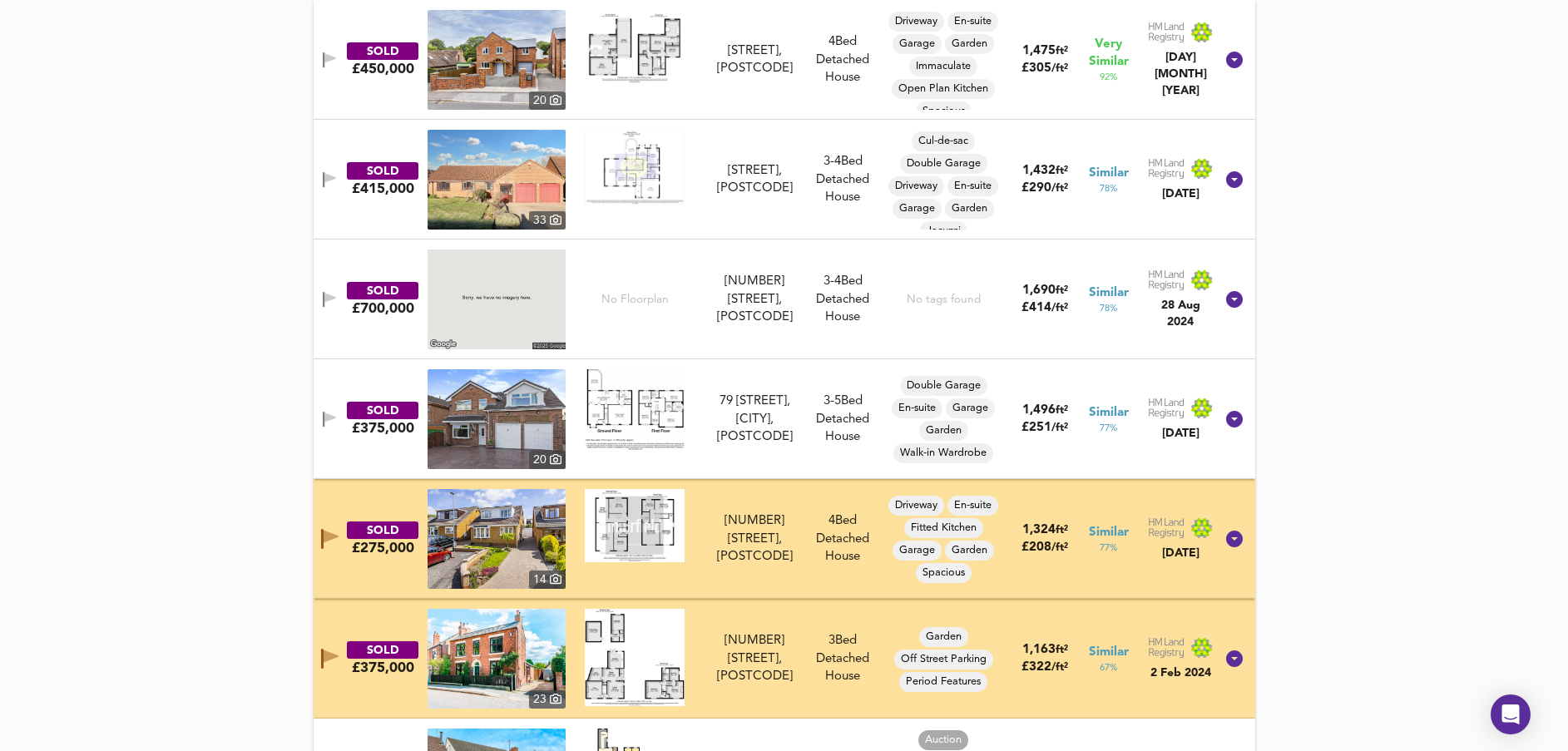 drag, startPoint x: 330, startPoint y: 526, endPoint x: 327, endPoint y: 536, distance: 10.4403065 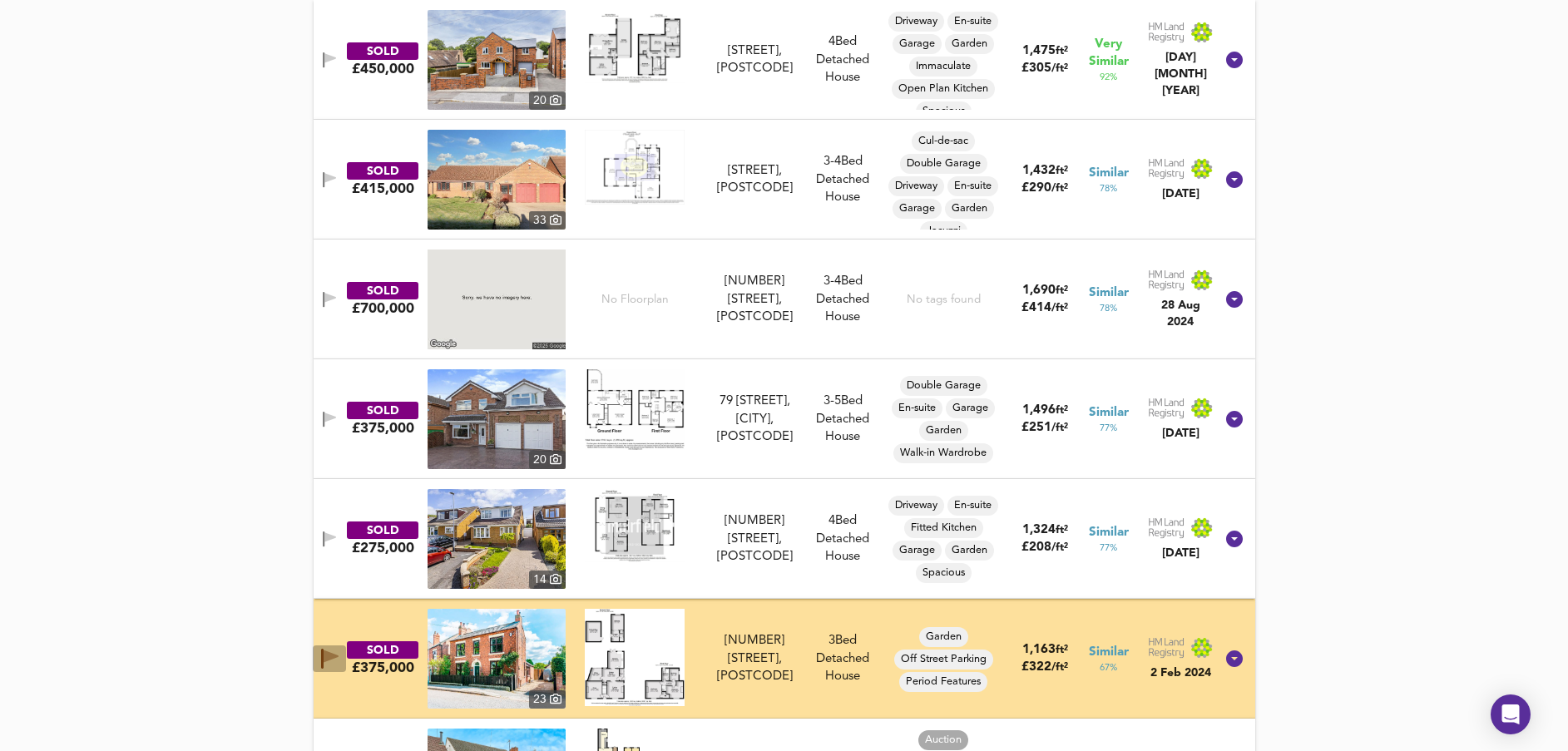 click 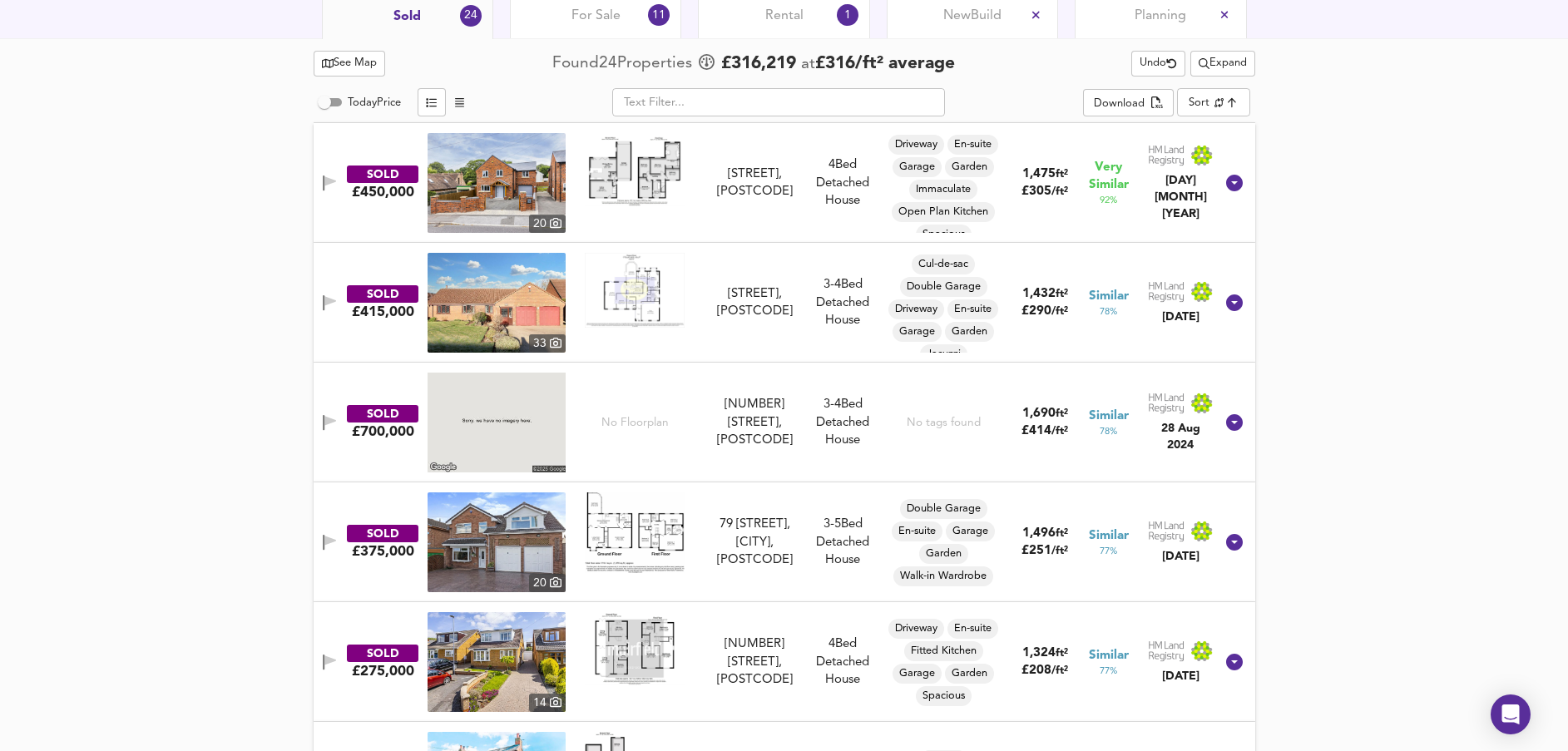 scroll, scrollTop: 827, scrollLeft: 0, axis: vertical 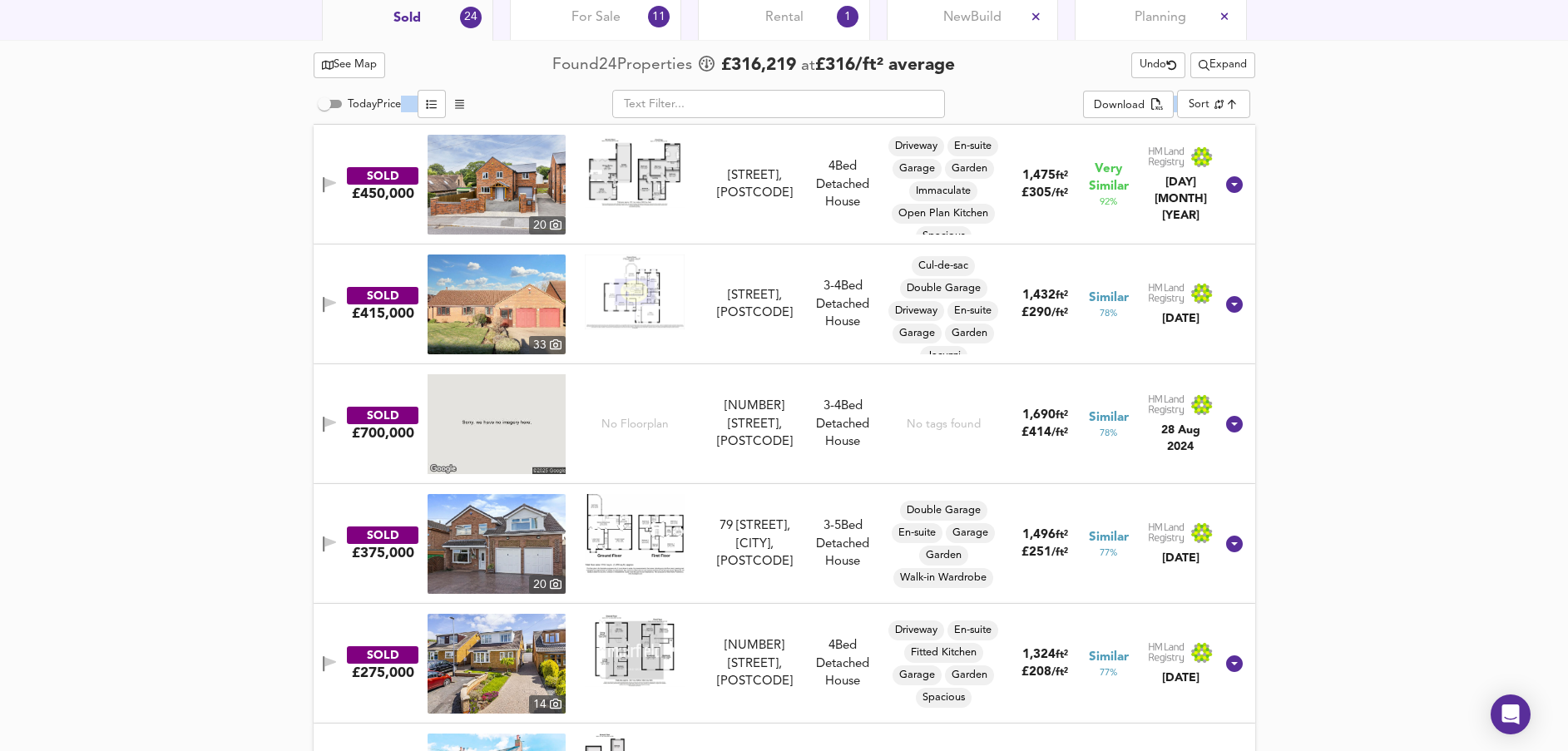 drag, startPoint x: 275, startPoint y: 115, endPoint x: 380, endPoint y: 153, distance: 111.66468 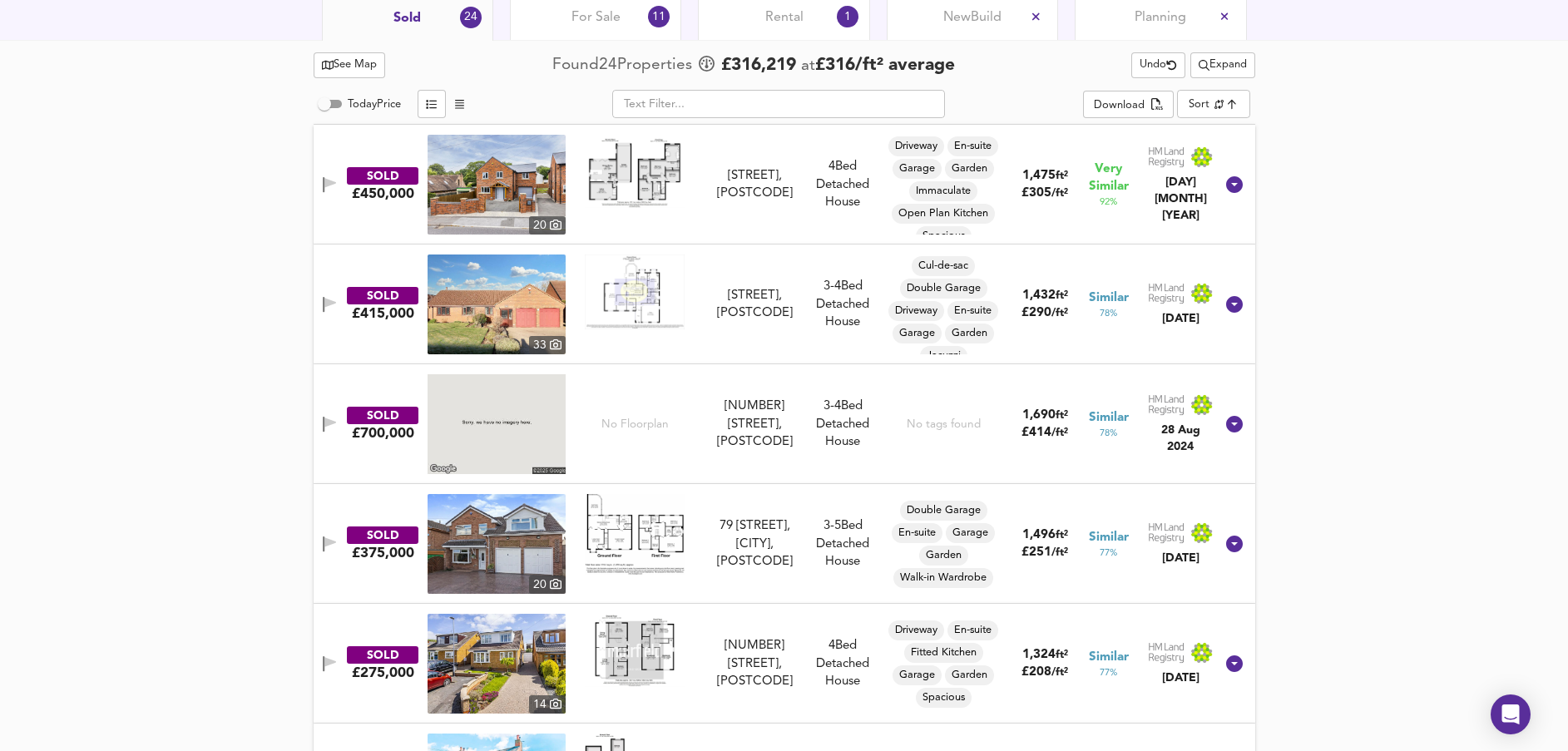 click on "Rental" at bounding box center [784, 17] 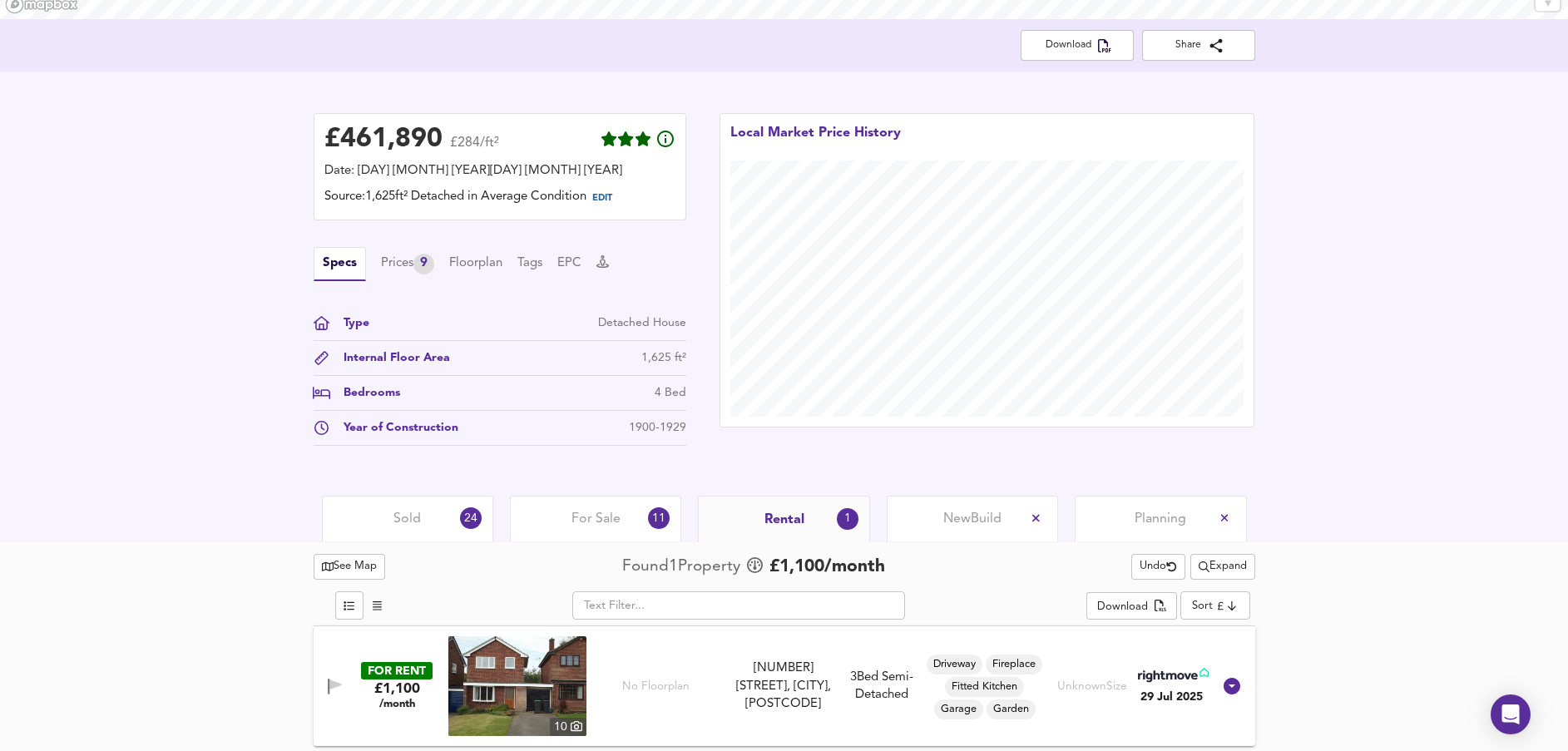 scroll, scrollTop: 329, scrollLeft: 0, axis: vertical 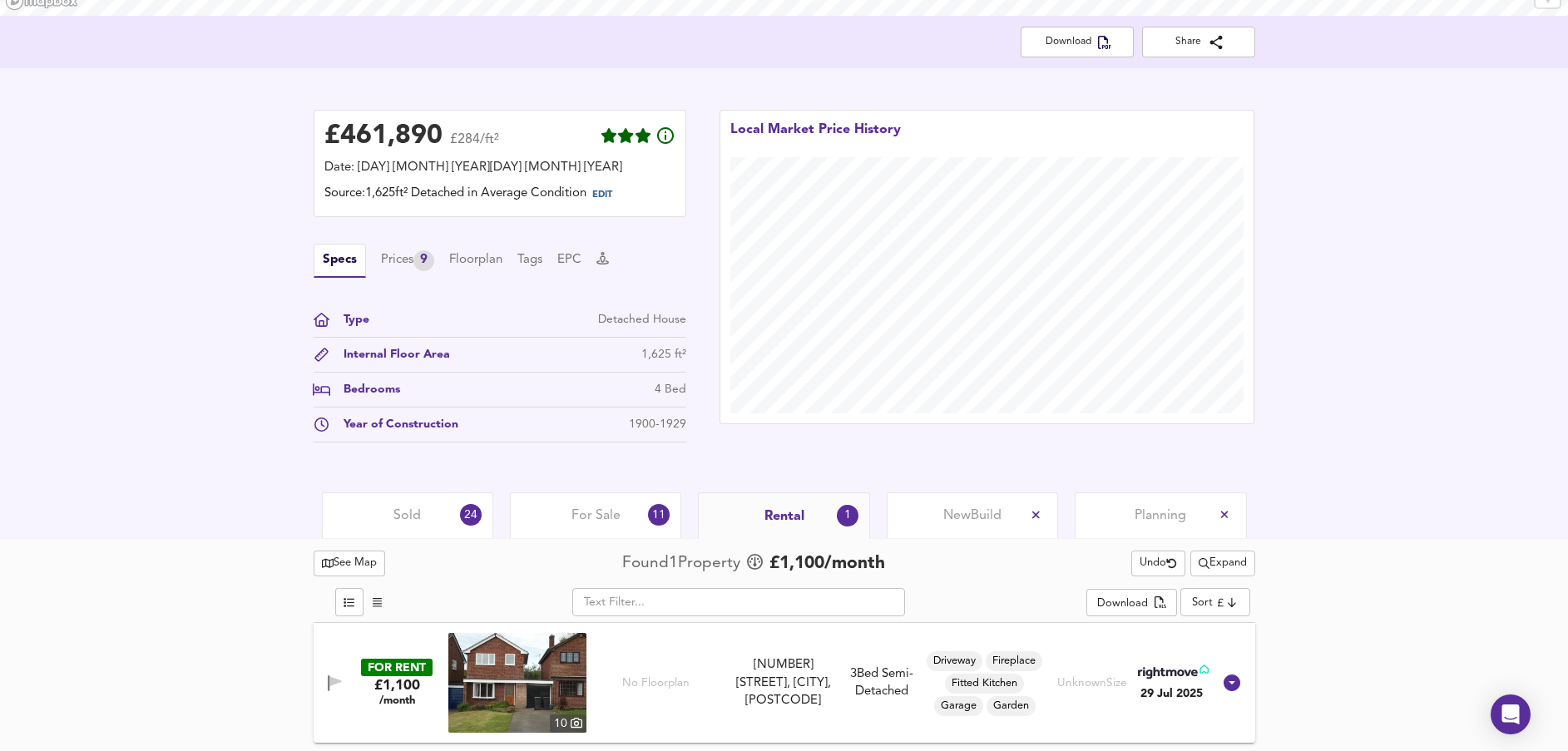 click on "Expand" at bounding box center [1223, 563] 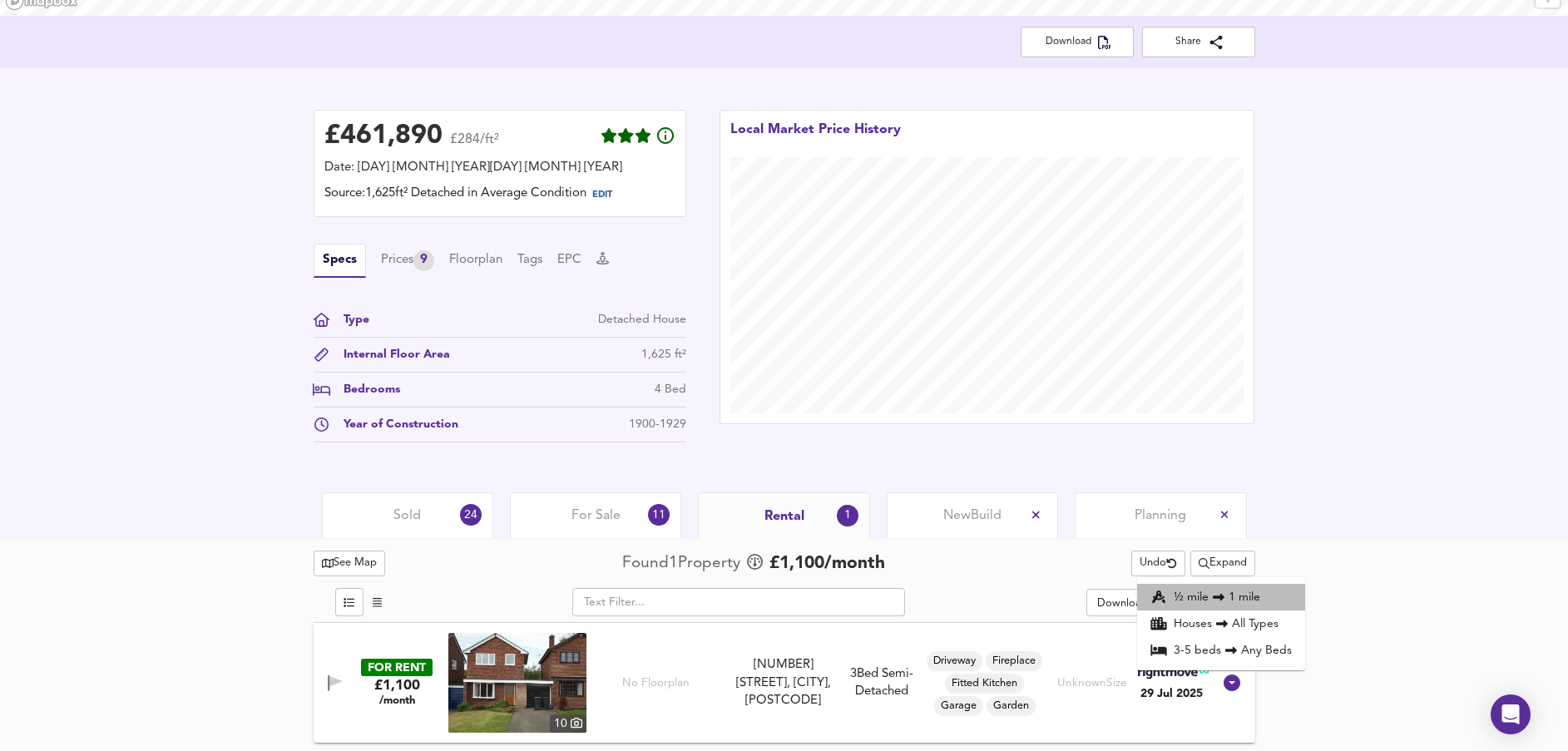 click on "½ mile 1 mile" at bounding box center (1221, 597) 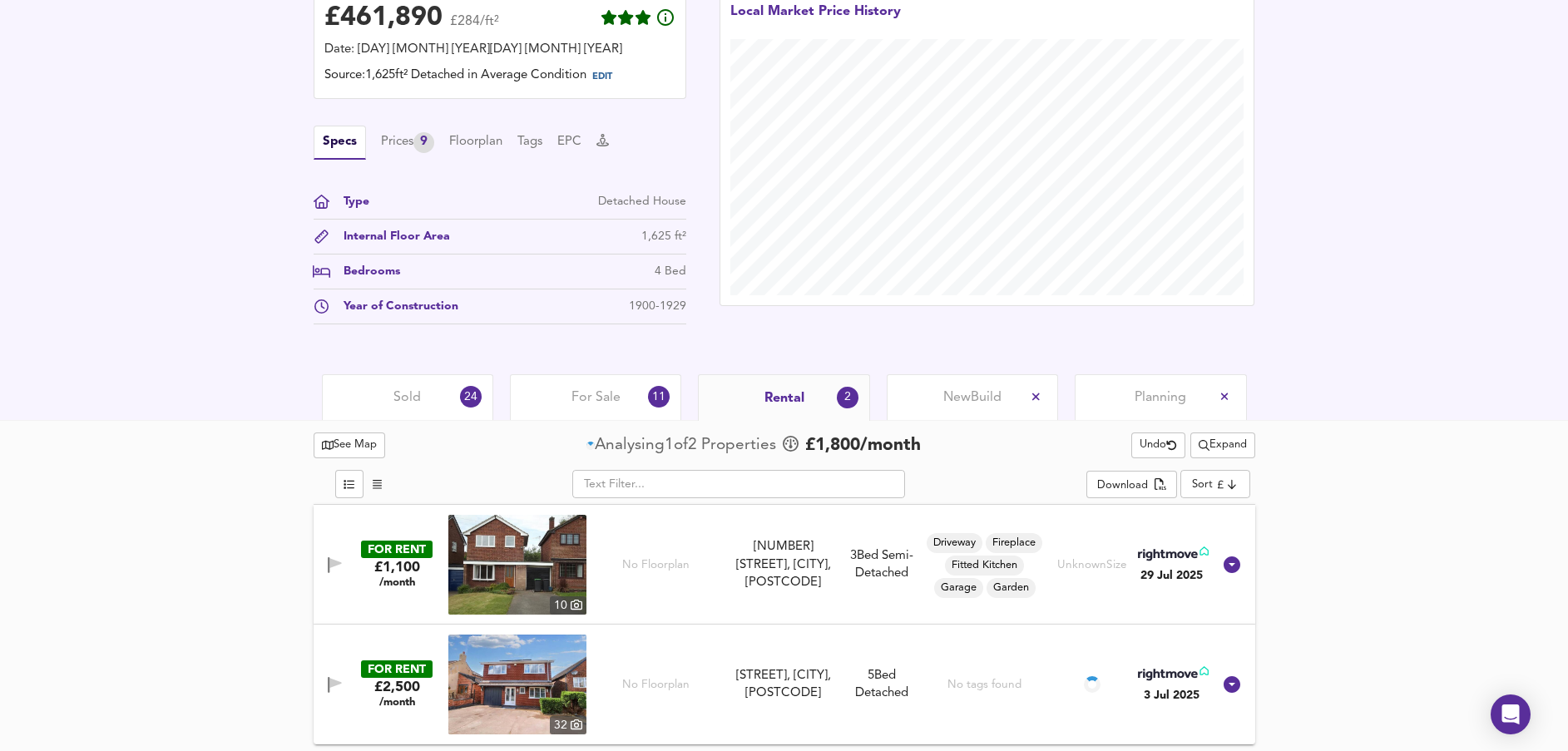 scroll, scrollTop: 449, scrollLeft: 0, axis: vertical 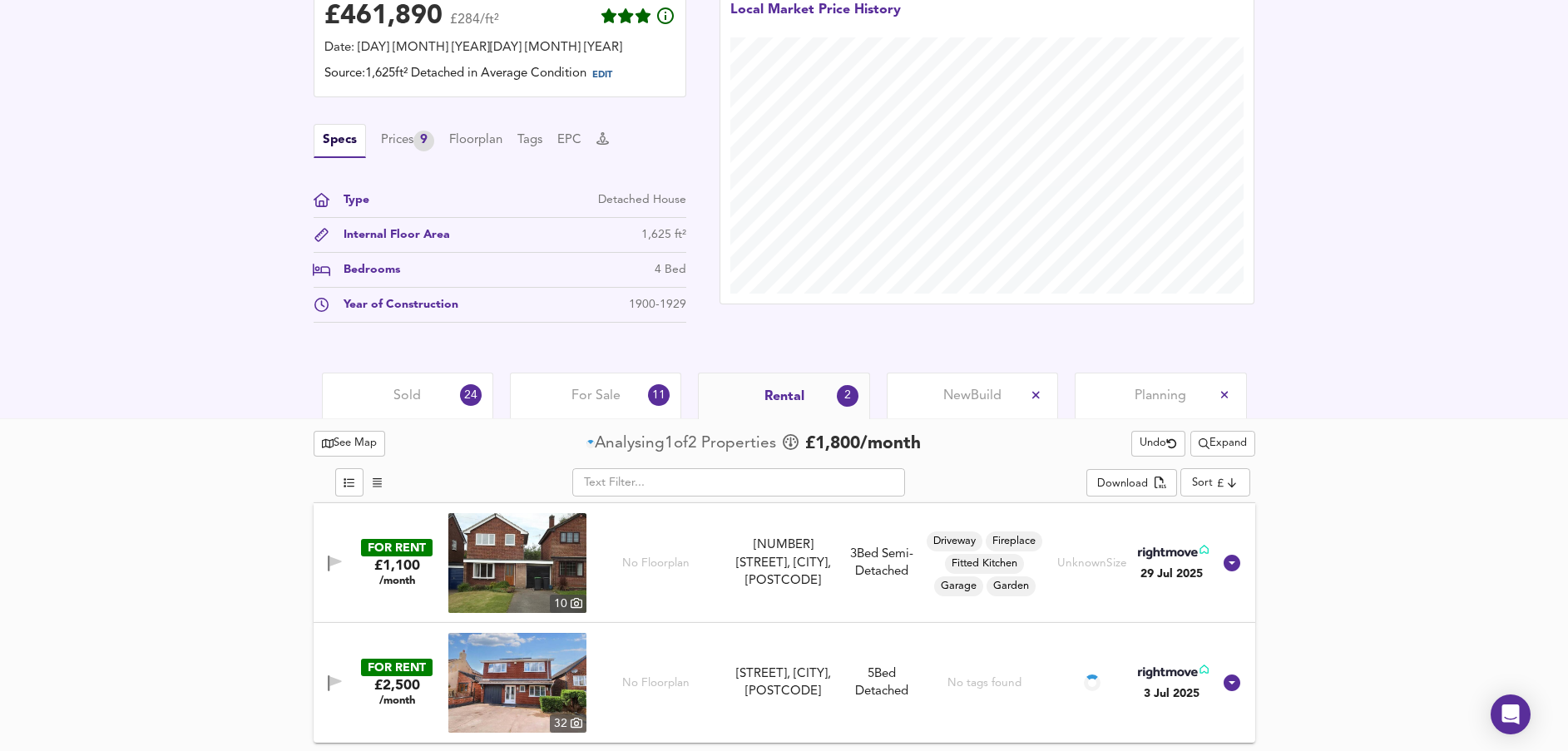 click 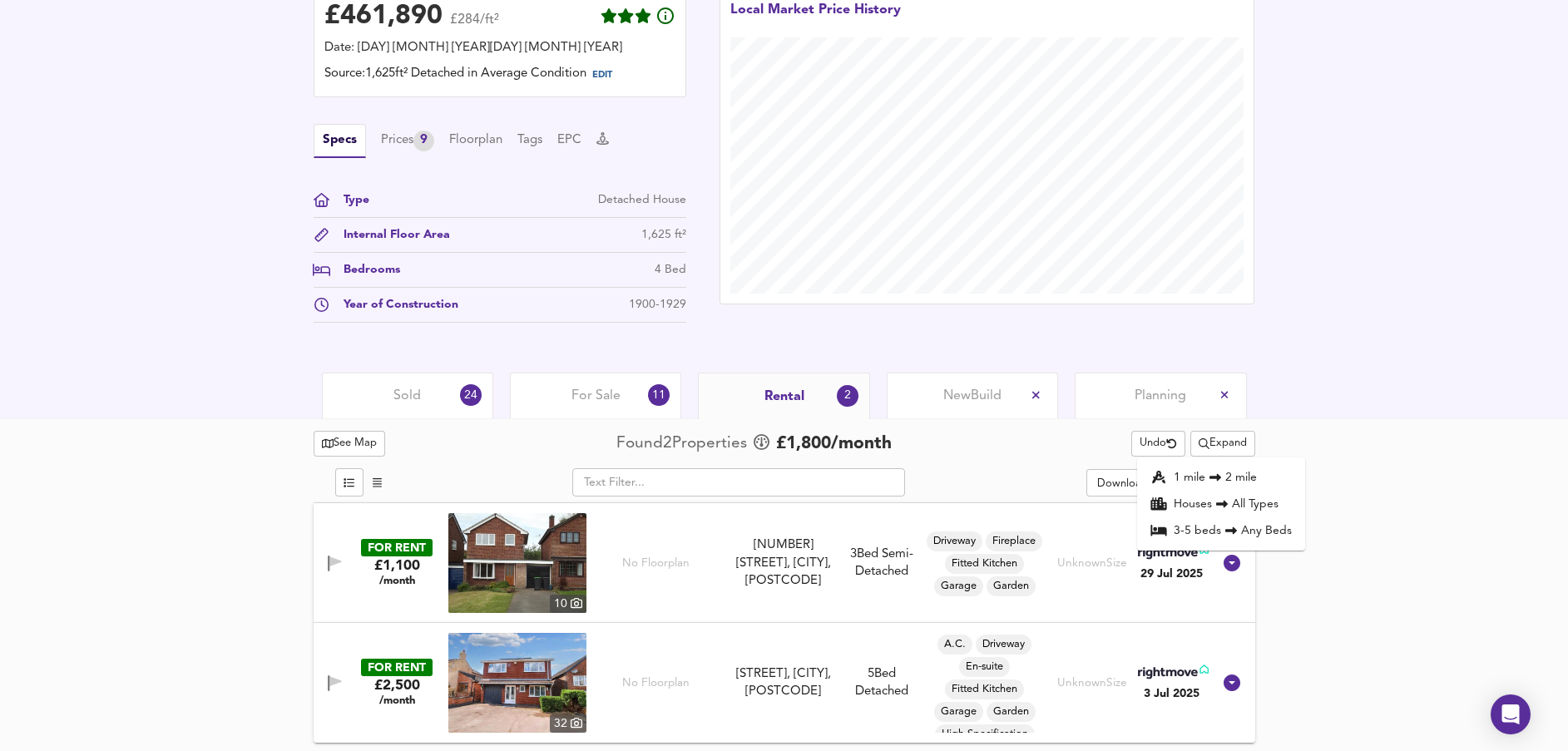 click on "3-5   bed s Any Beds" at bounding box center [1221, 531] 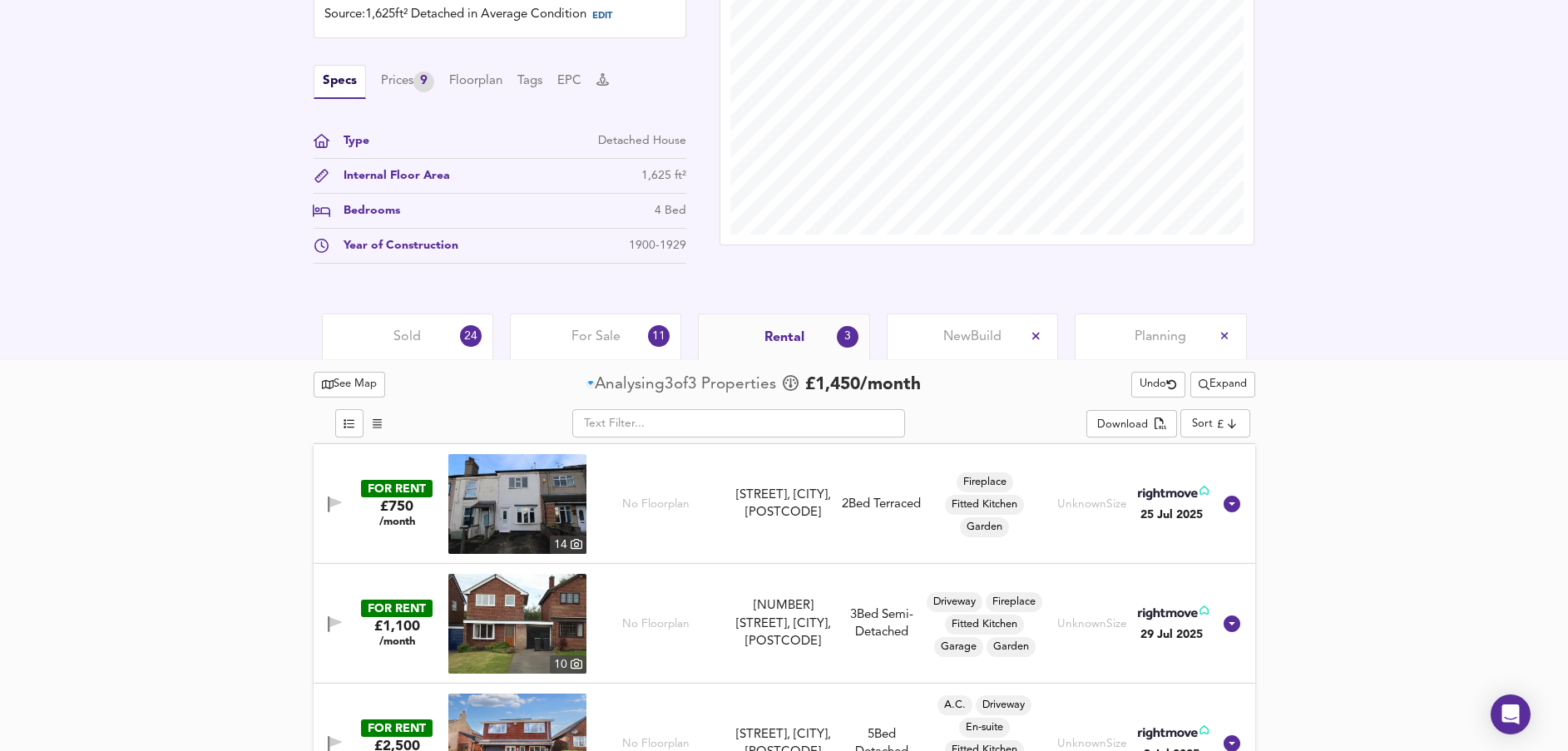 scroll, scrollTop: 569, scrollLeft: 0, axis: vertical 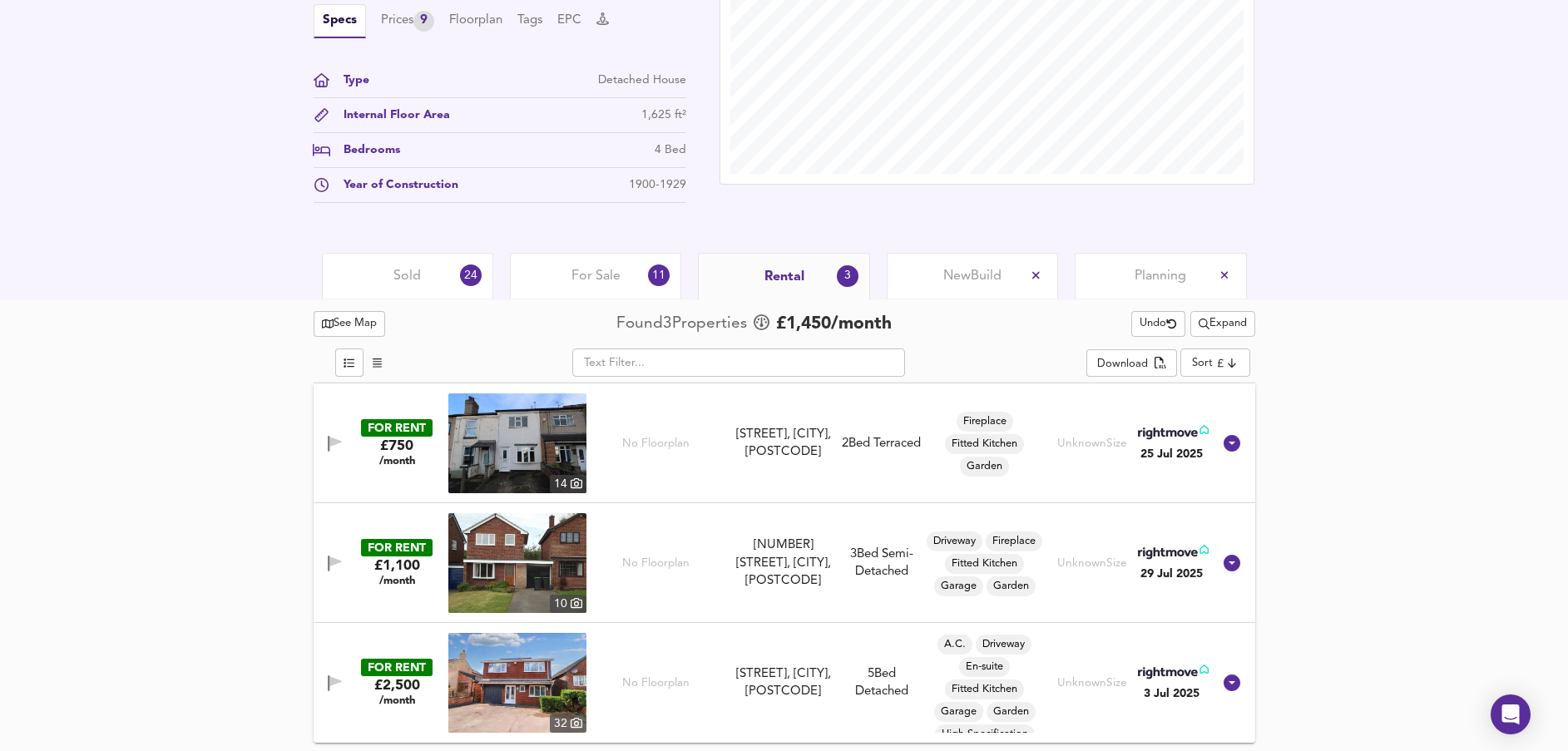 click on "Expand" at bounding box center (1223, 324) 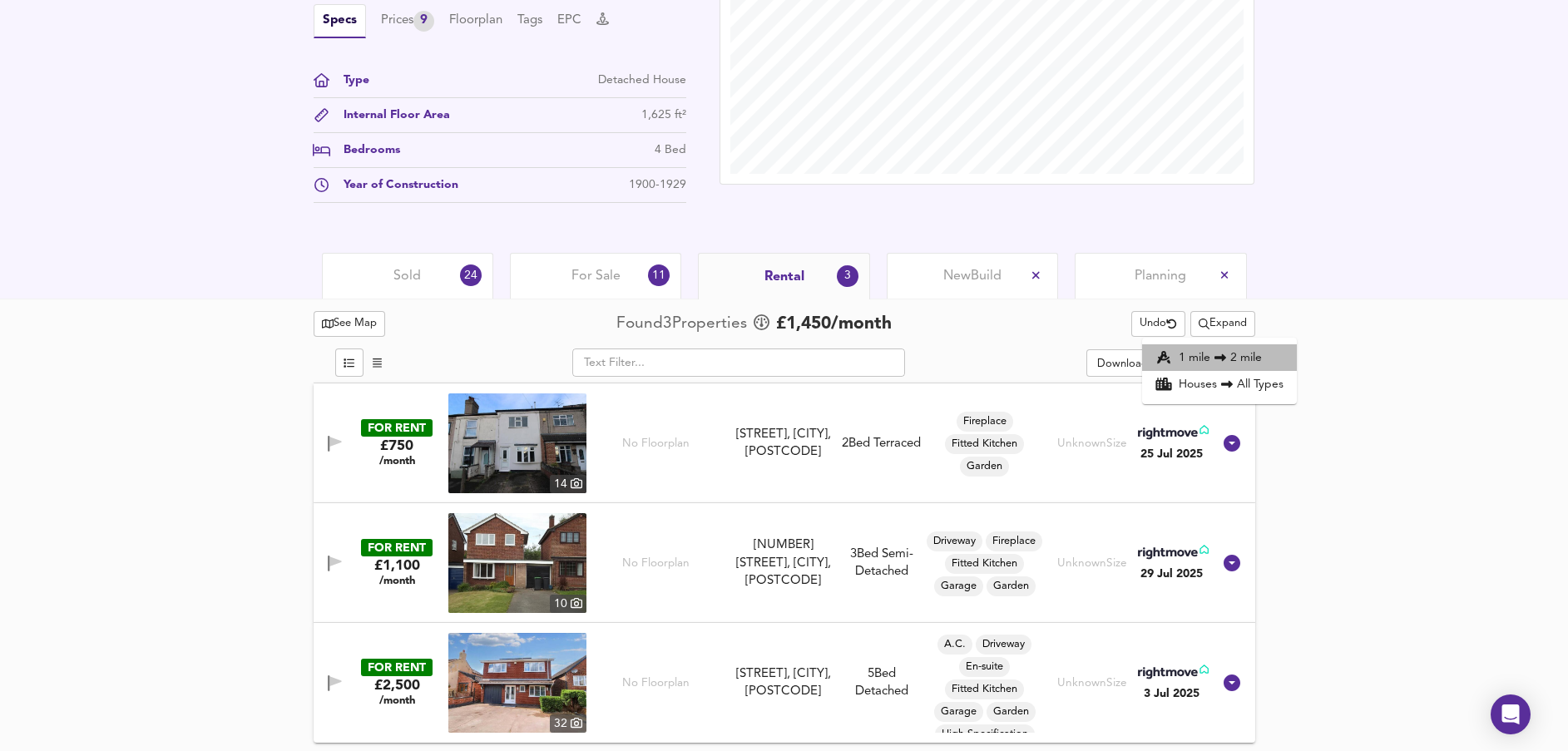 click on "1 mile 2 mile" at bounding box center [1219, 358] 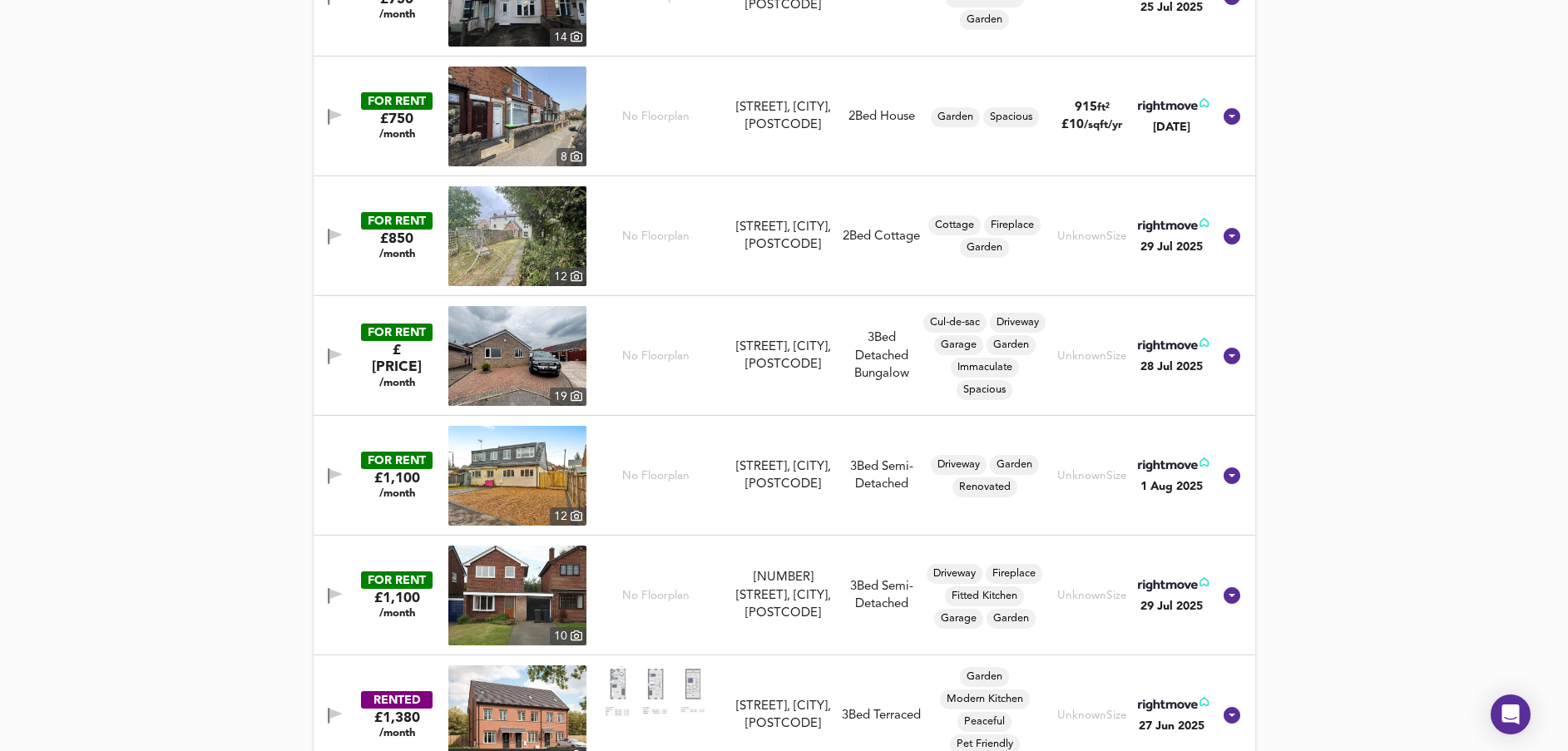 scroll, scrollTop: 1527, scrollLeft: 0, axis: vertical 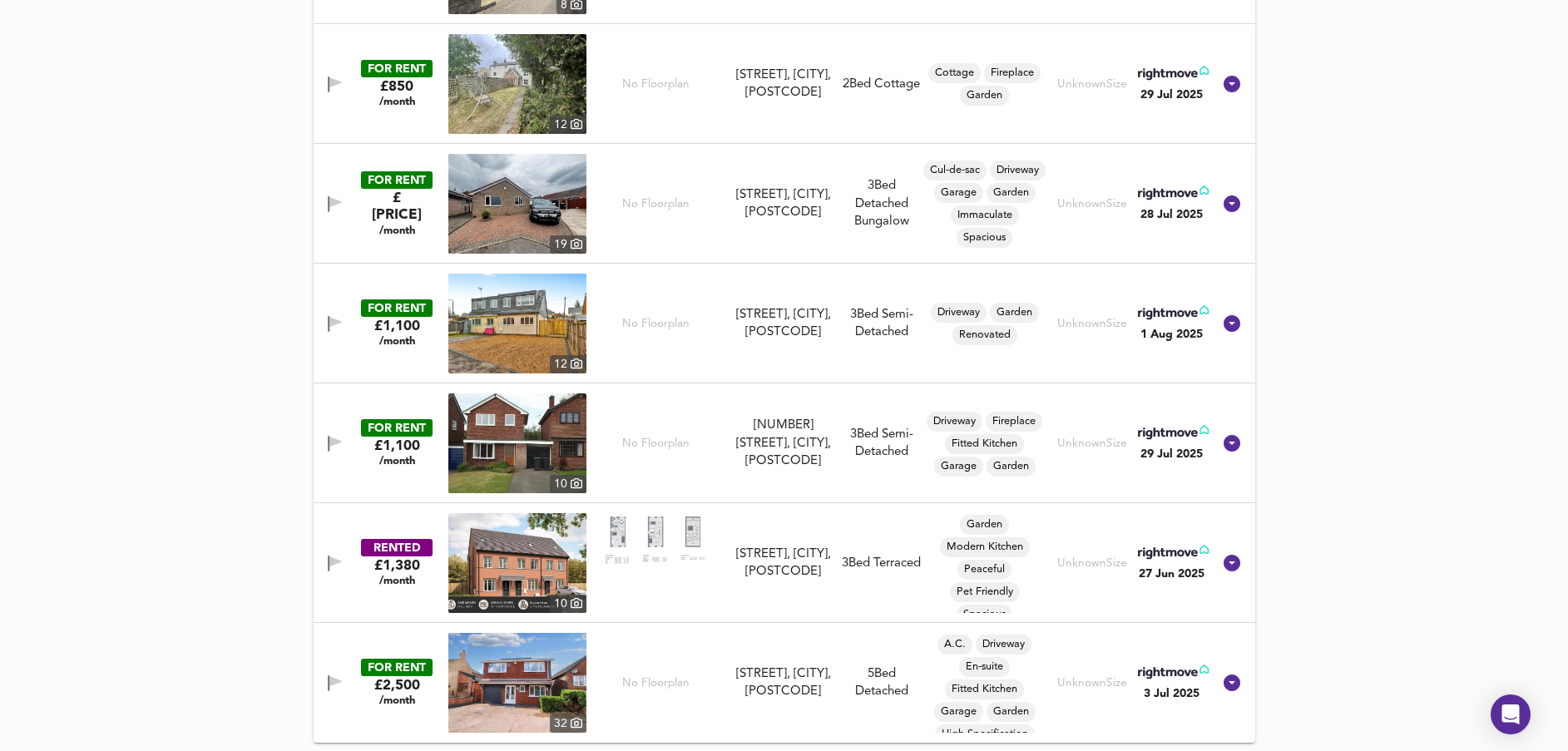 click on "22 Jul 2025 RENTED £650   /month   10    No Floorplan [STREET], [POSTCODE] [STREET], [POSTCODE] 2  Bed   Terraced Garden Unknown  Size 22 Jul 2025 RENTED £650   /month   9    No Floorplan 93 [STREET], [CITY], [POSTCODE] 93 [STREET], [CITY], [POSTCODE] 2  Bed   Terraced Garden Unknown  Size 20 Jun 2025 FOR RENT £750   /month   16    No Floorplan [STREET], [CITY], [POSTCODE] [STREET], [CITY], [POSTCODE] 2  Bed   Semi-Detached Garden Peaceful Spacious Unknown  Size 1 Aug 2025 FOR RENT £750   /month   14    No Floorplan [STREET], [CITY], [POSTCODE] [STREET], [CITY], [POSTCODE] 2  Bed   Terraced Fireplace Fitted Kitchen Garden Unknown  Size 25 Jul 2025 FOR RENT £750   /month   8    No Floorplan [STREET], [CITY], [POSTCODE] [STREET], [CITY], [POSTCODE] 2  Bed   House Garden 915 £" at bounding box center [784, 46] 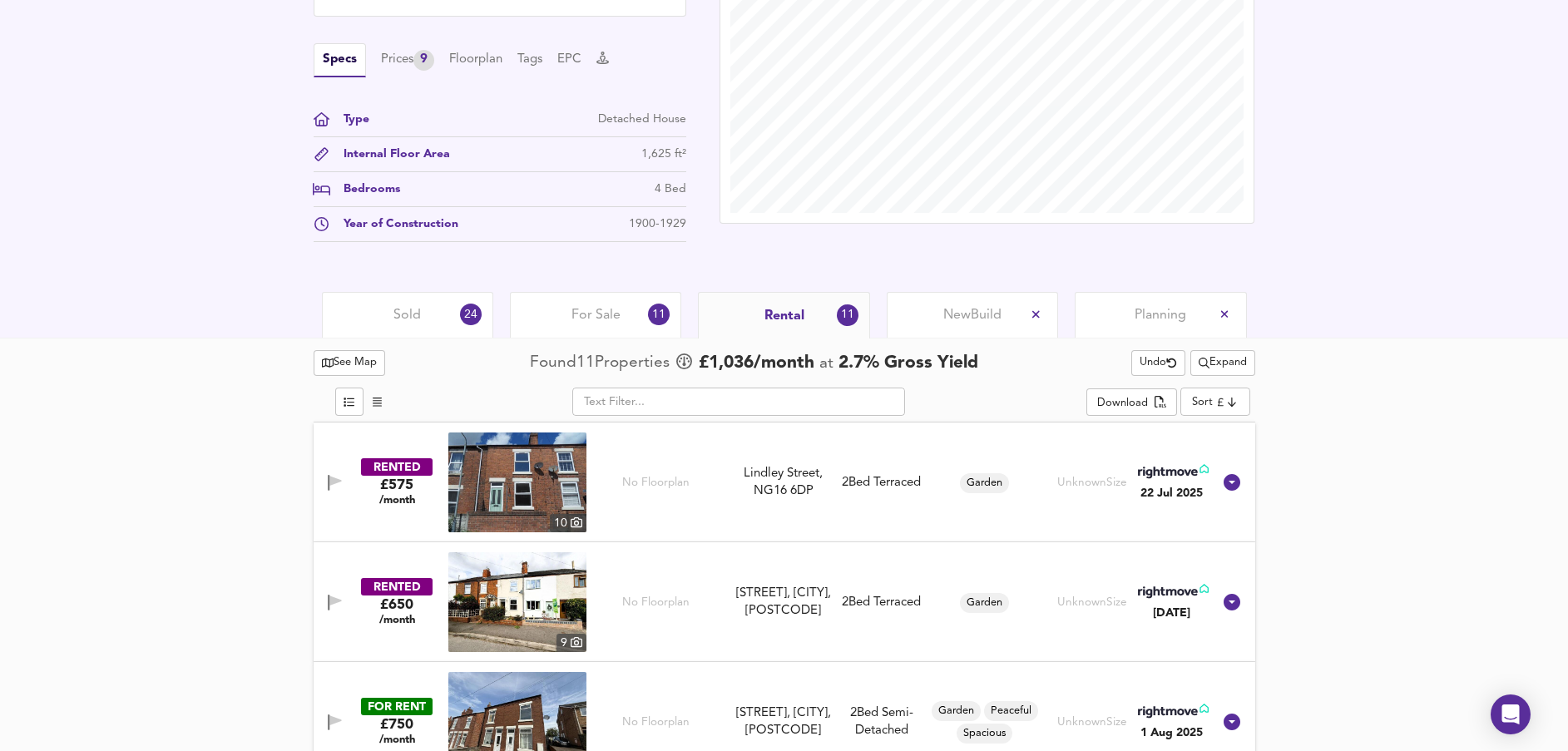 scroll, scrollTop: 654, scrollLeft: 0, axis: vertical 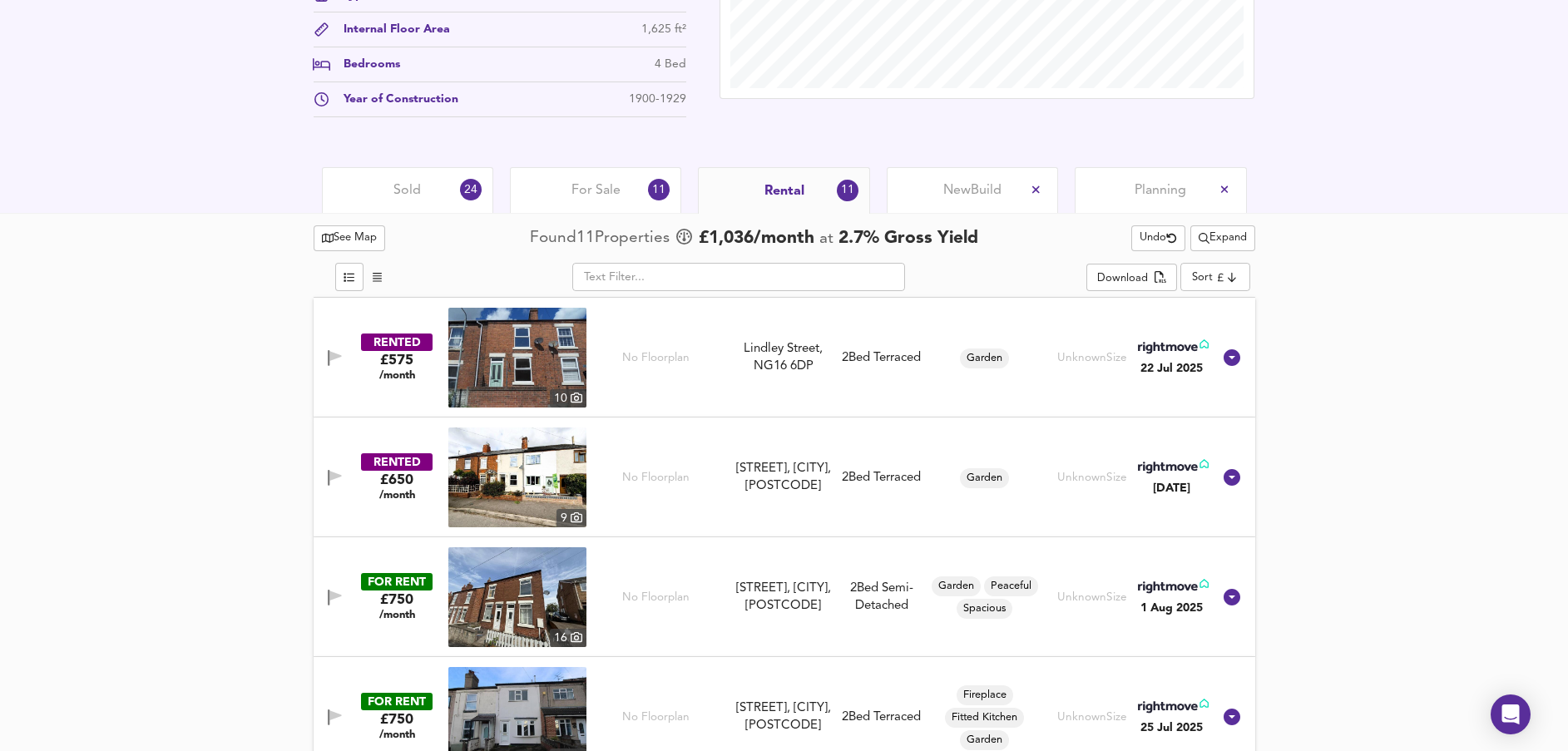 click on "See Map Found  11  Propert ies     £ 1,036 /month   at   2.7 % Gross Yield    Undo       Expand" at bounding box center [784, 238] 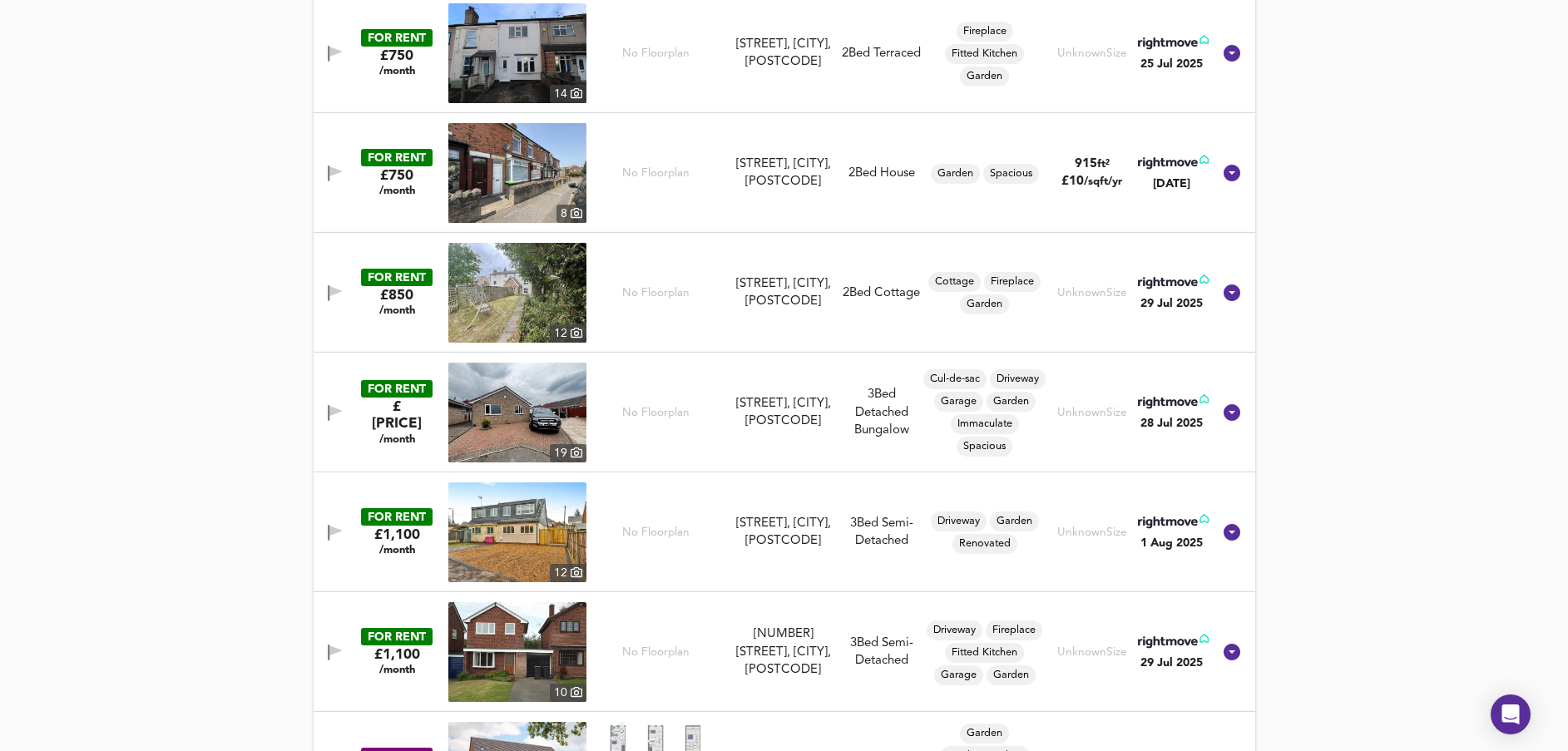 scroll, scrollTop: 1527, scrollLeft: 0, axis: vertical 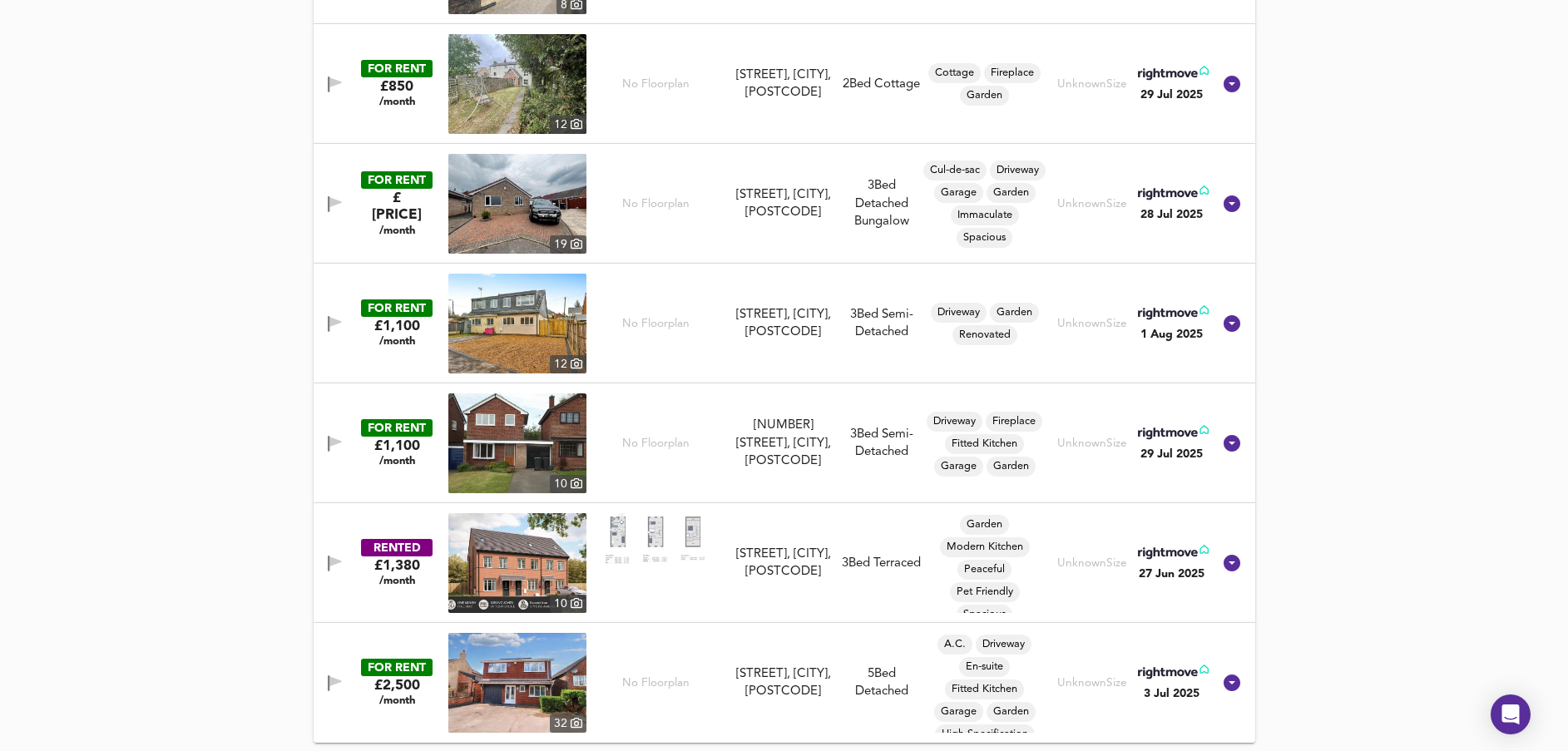 drag, startPoint x: 333, startPoint y: 676, endPoint x: 316, endPoint y: 617, distance: 61.40033 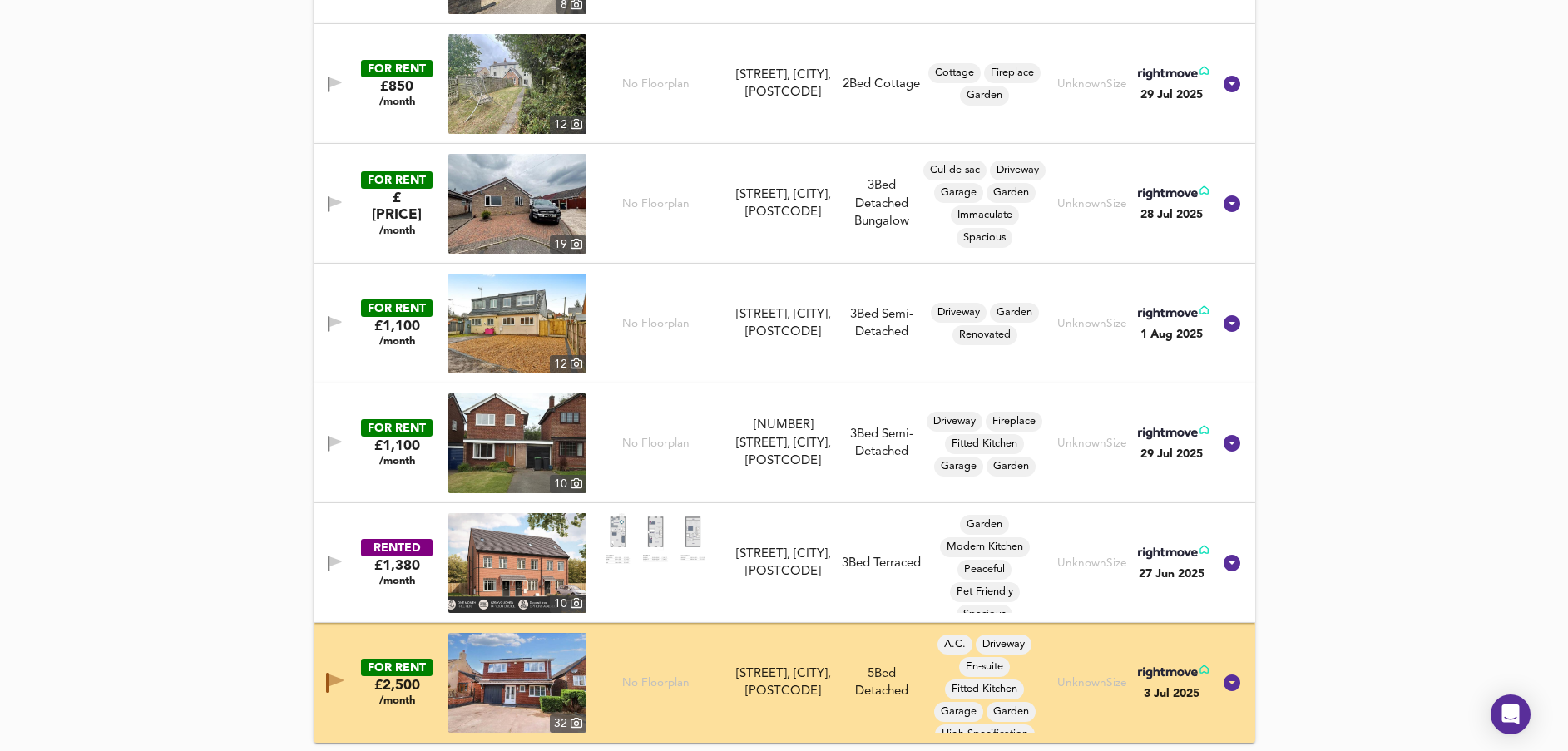drag, startPoint x: 328, startPoint y: 556, endPoint x: 327, endPoint y: 525, distance: 31.01612 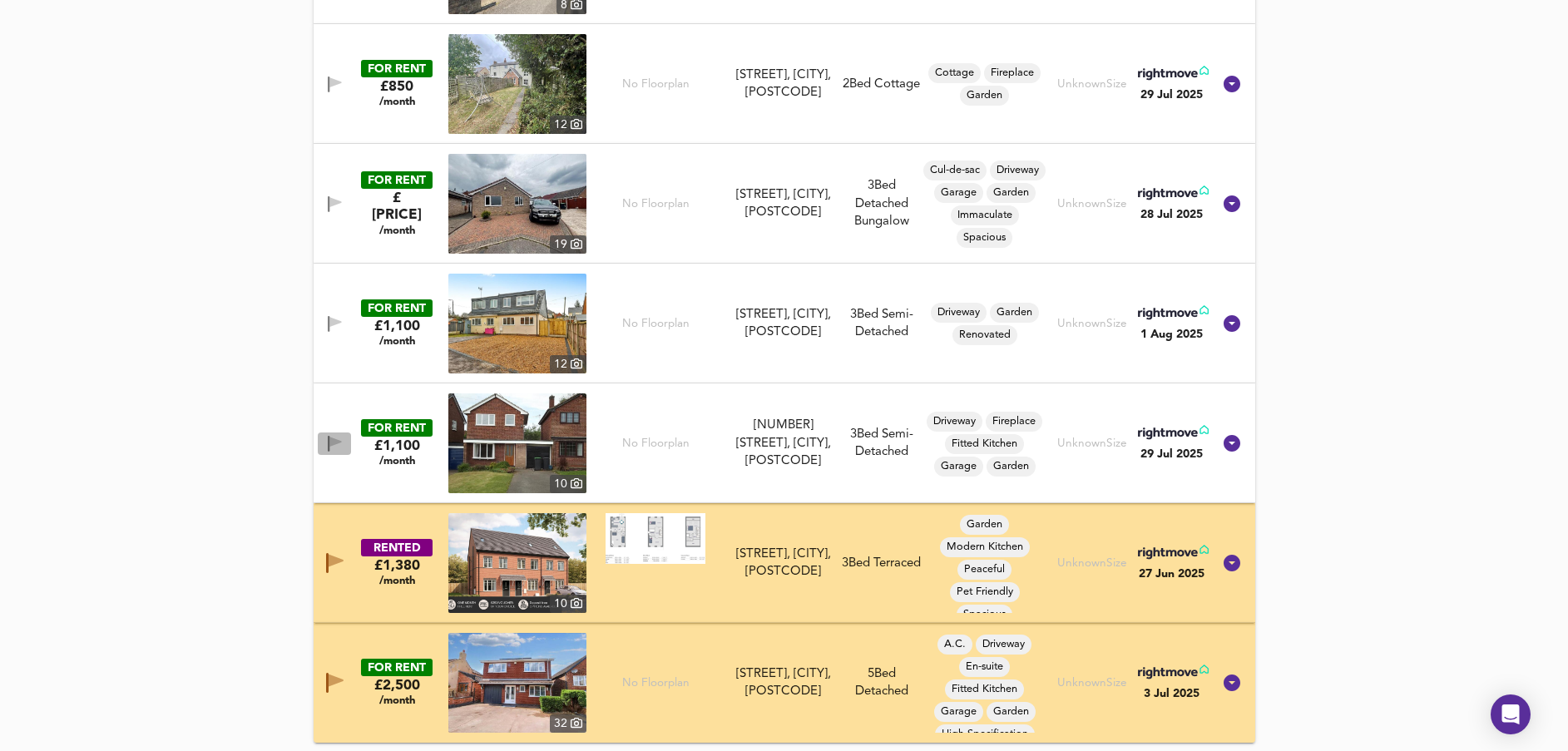 click 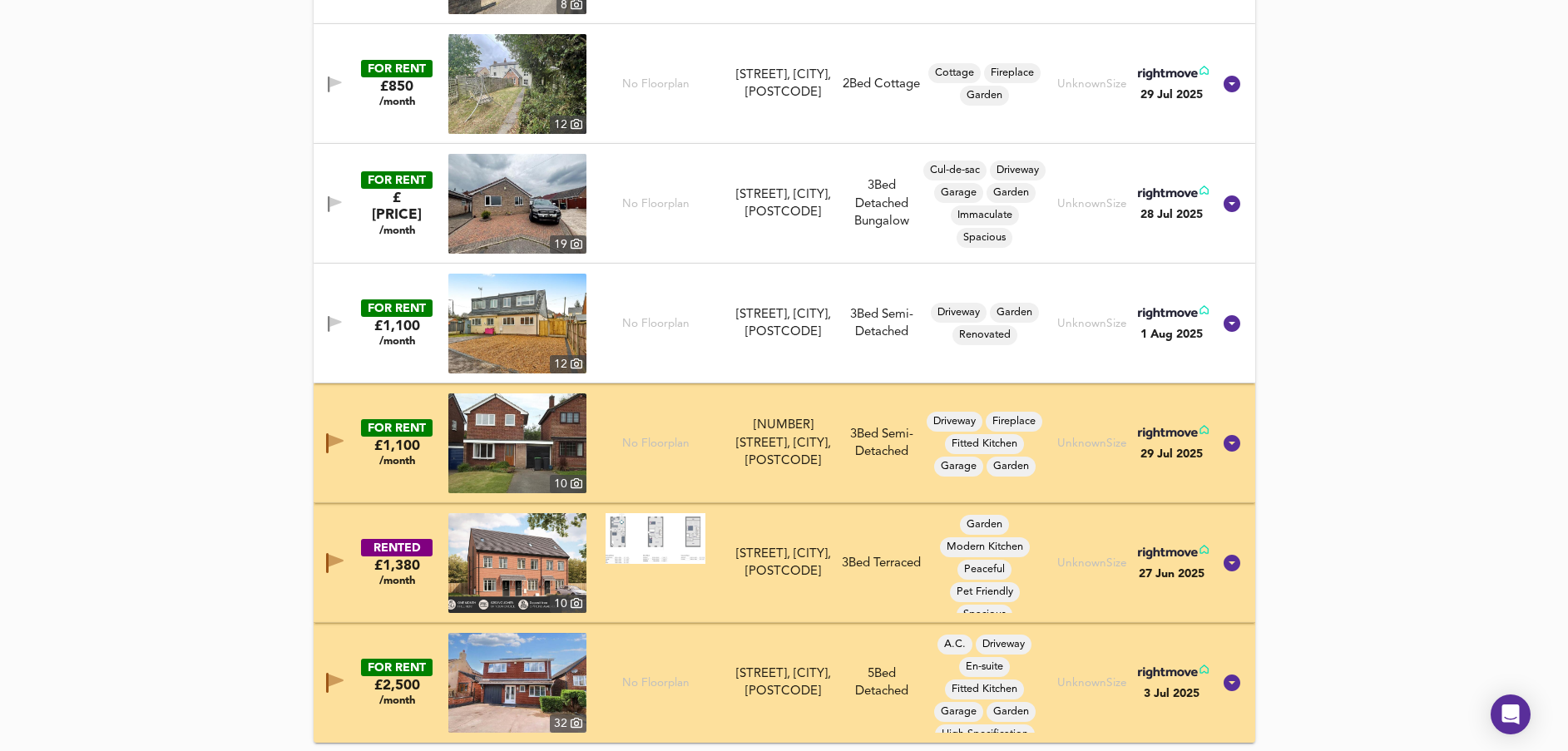 drag, startPoint x: 329, startPoint y: 329, endPoint x: 330, endPoint y: 284, distance: 45.01111 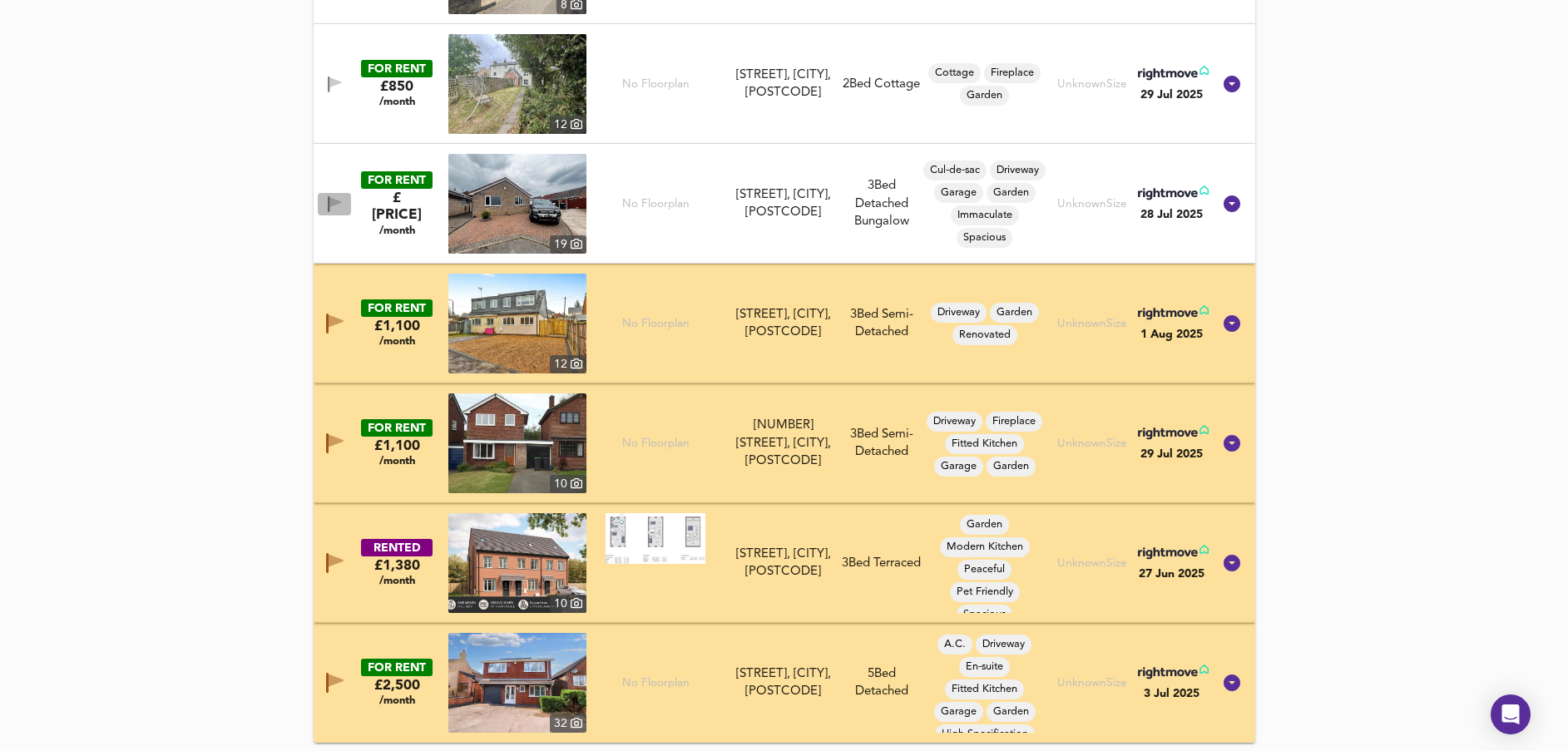 click 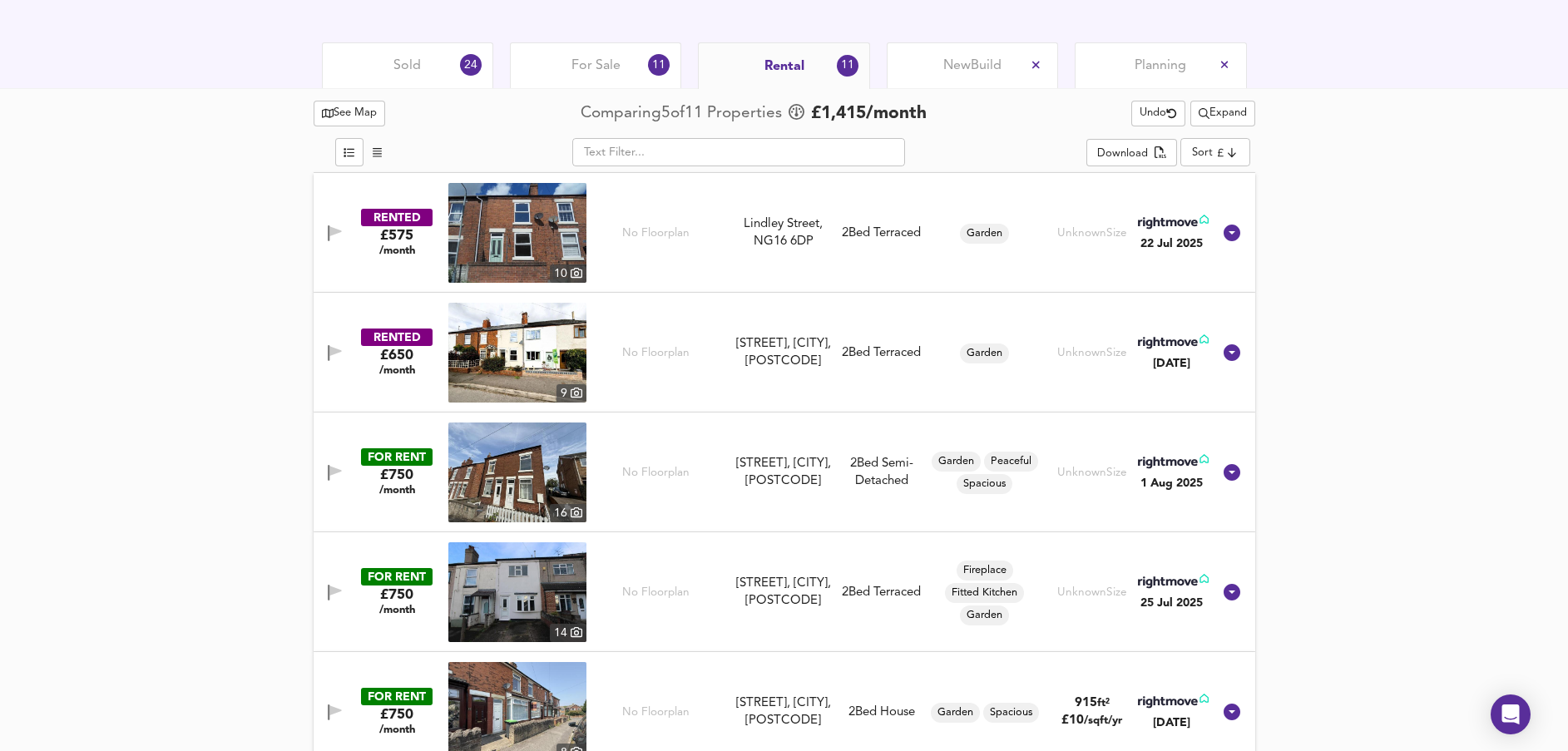 scroll, scrollTop: 654, scrollLeft: 0, axis: vertical 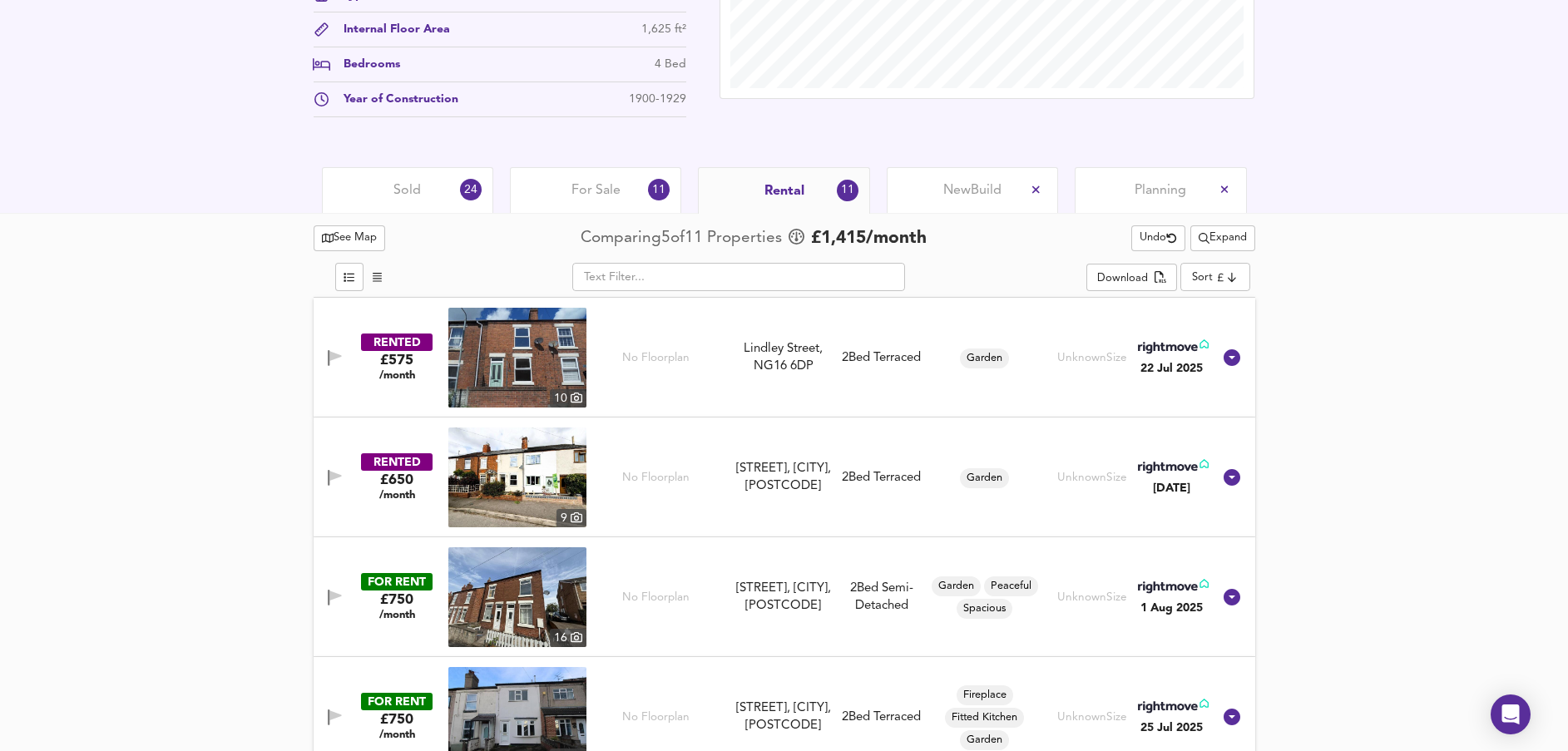 click on "Sold" at bounding box center [407, 190] 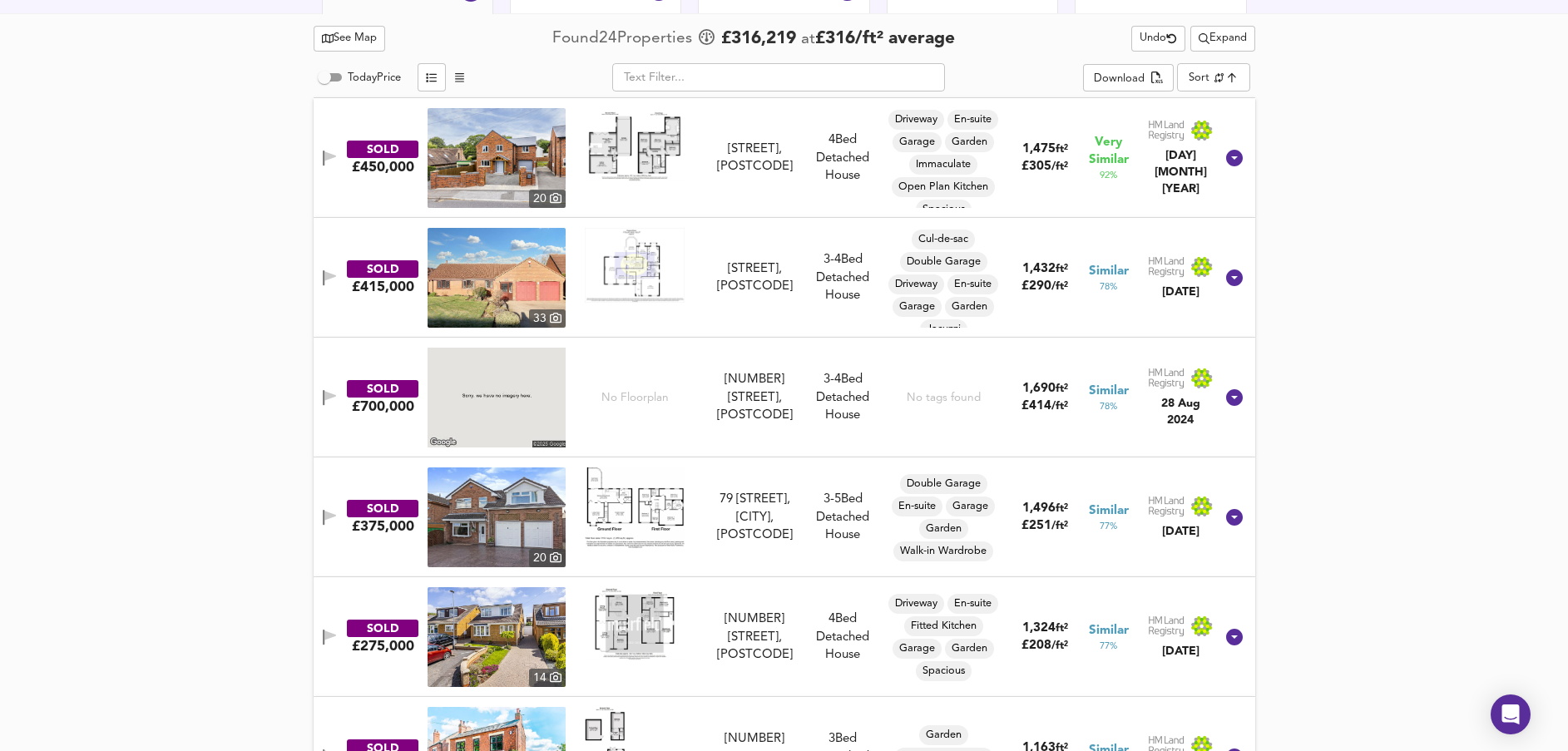 scroll, scrollTop: 903, scrollLeft: 0, axis: vertical 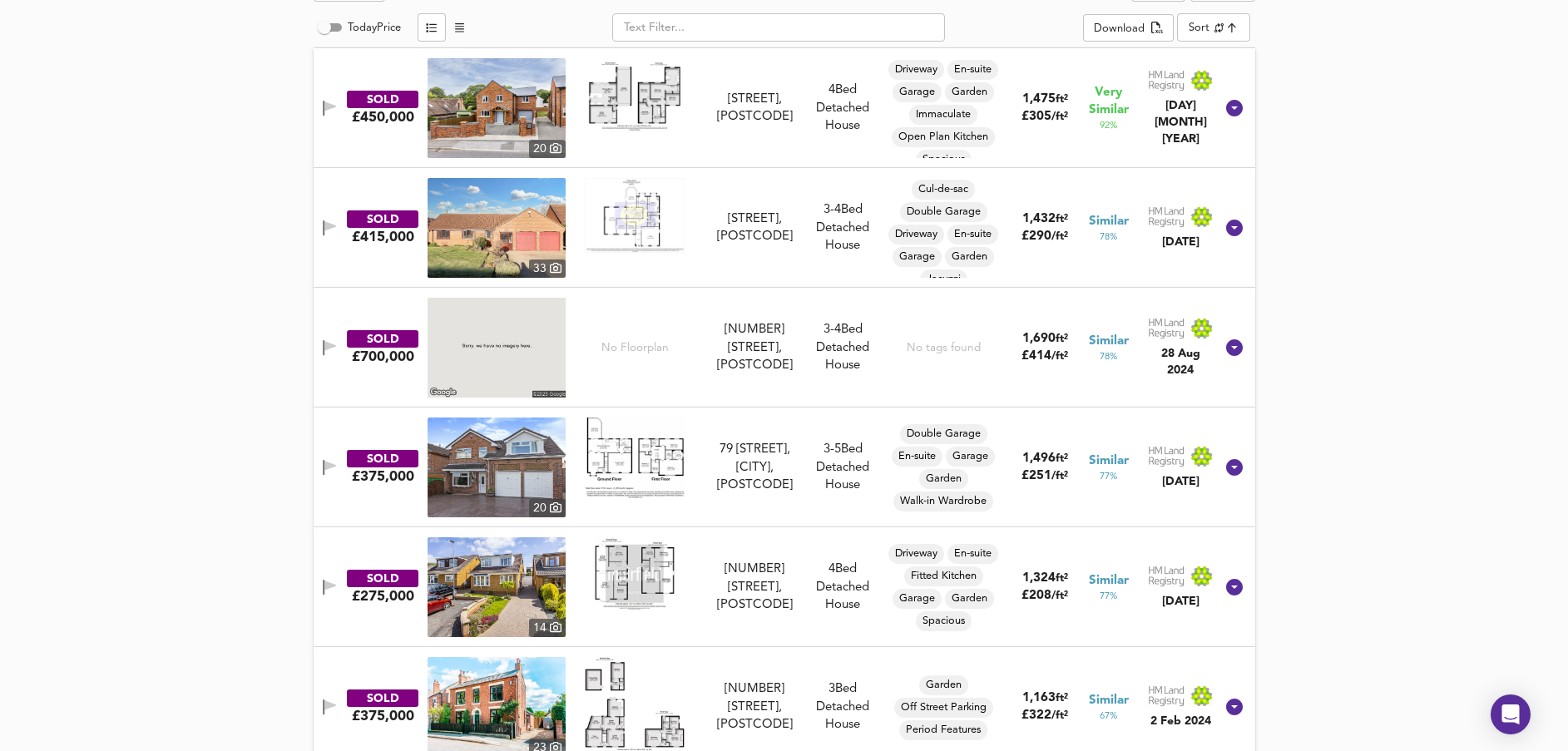 drag, startPoint x: 329, startPoint y: 105, endPoint x: 329, endPoint y: 121, distance: 16 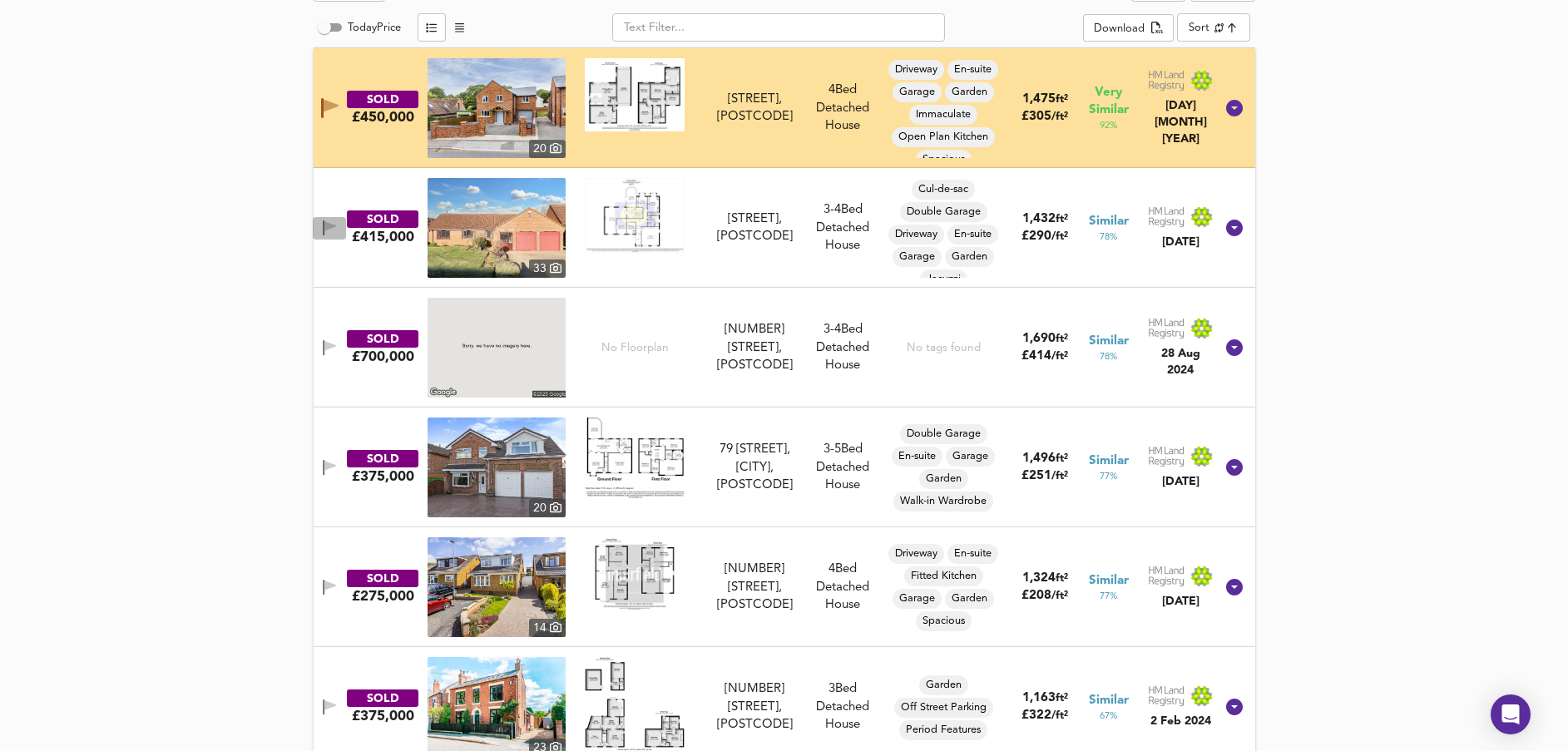 drag, startPoint x: 327, startPoint y: 220, endPoint x: 334, endPoint y: 264, distance: 44.553339 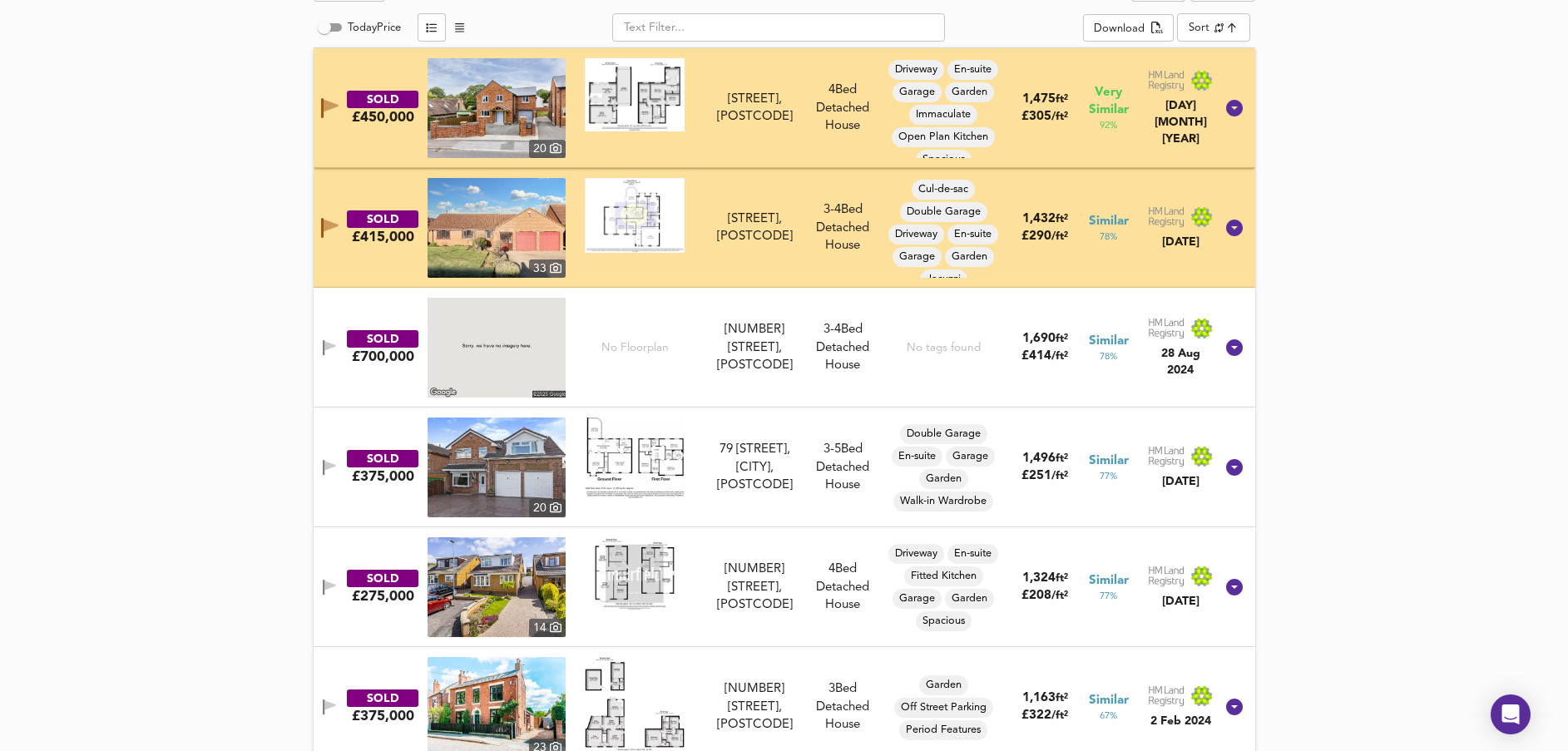 drag, startPoint x: 329, startPoint y: 339, endPoint x: 319, endPoint y: 395, distance: 56.88585 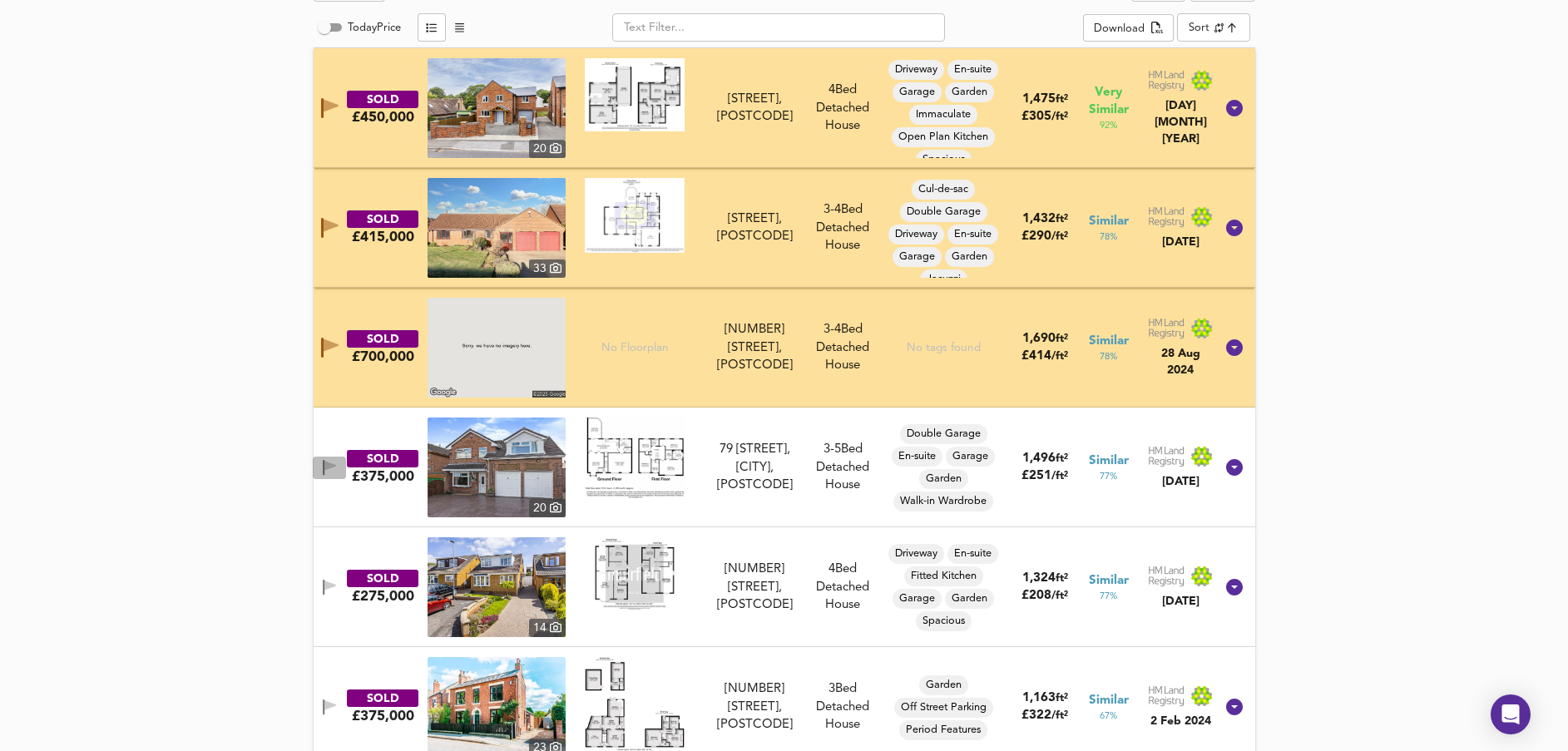 click 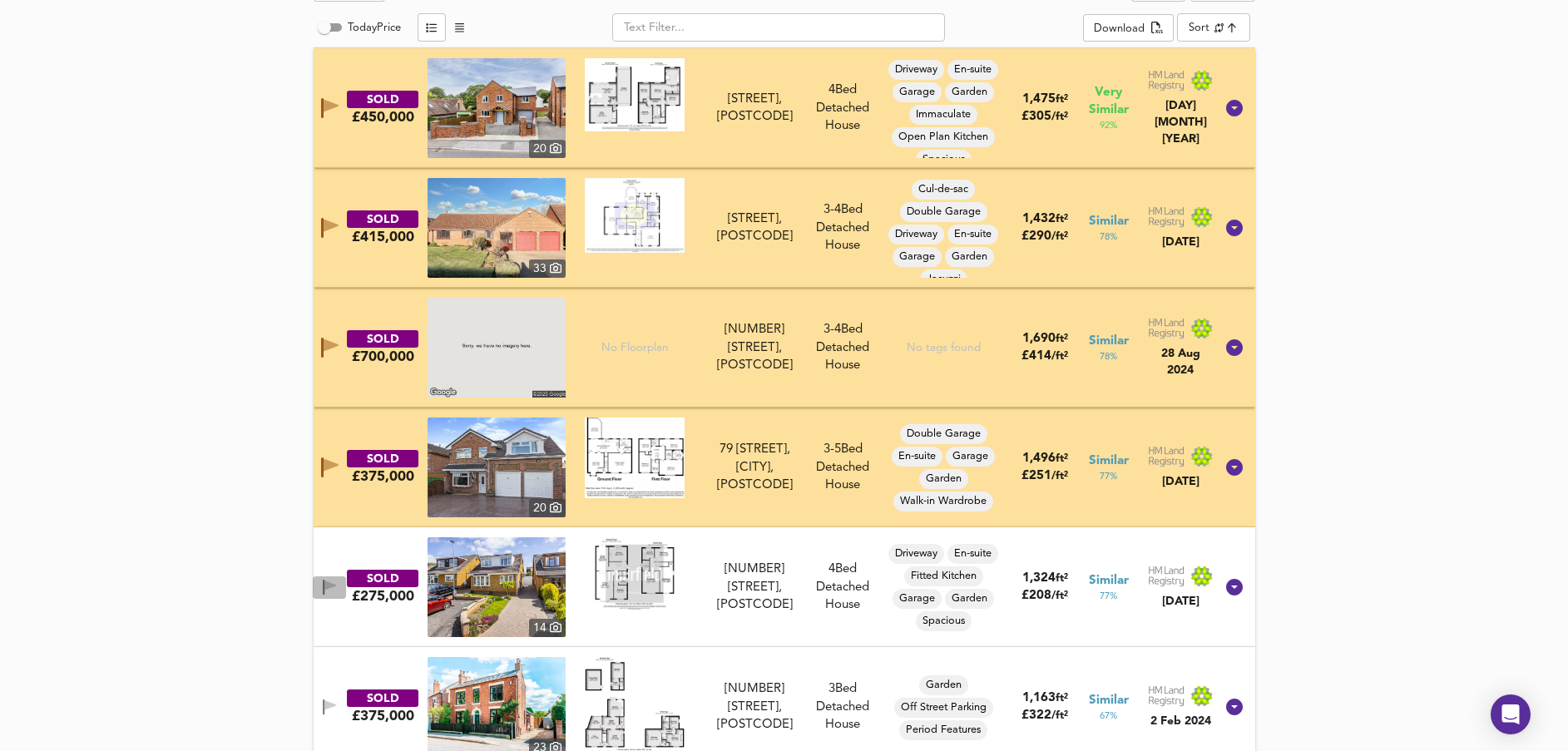 click 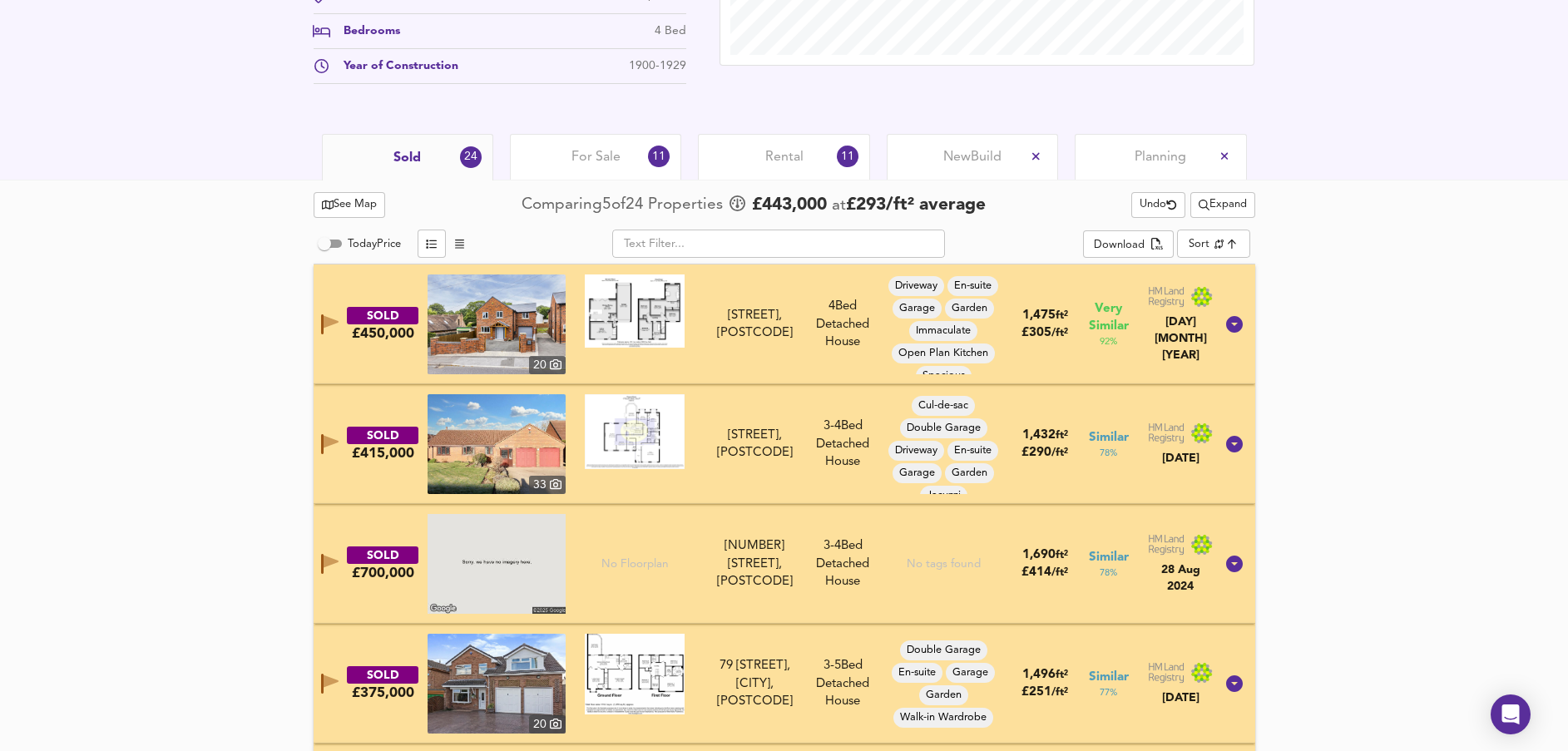 scroll, scrollTop: 654, scrollLeft: 0, axis: vertical 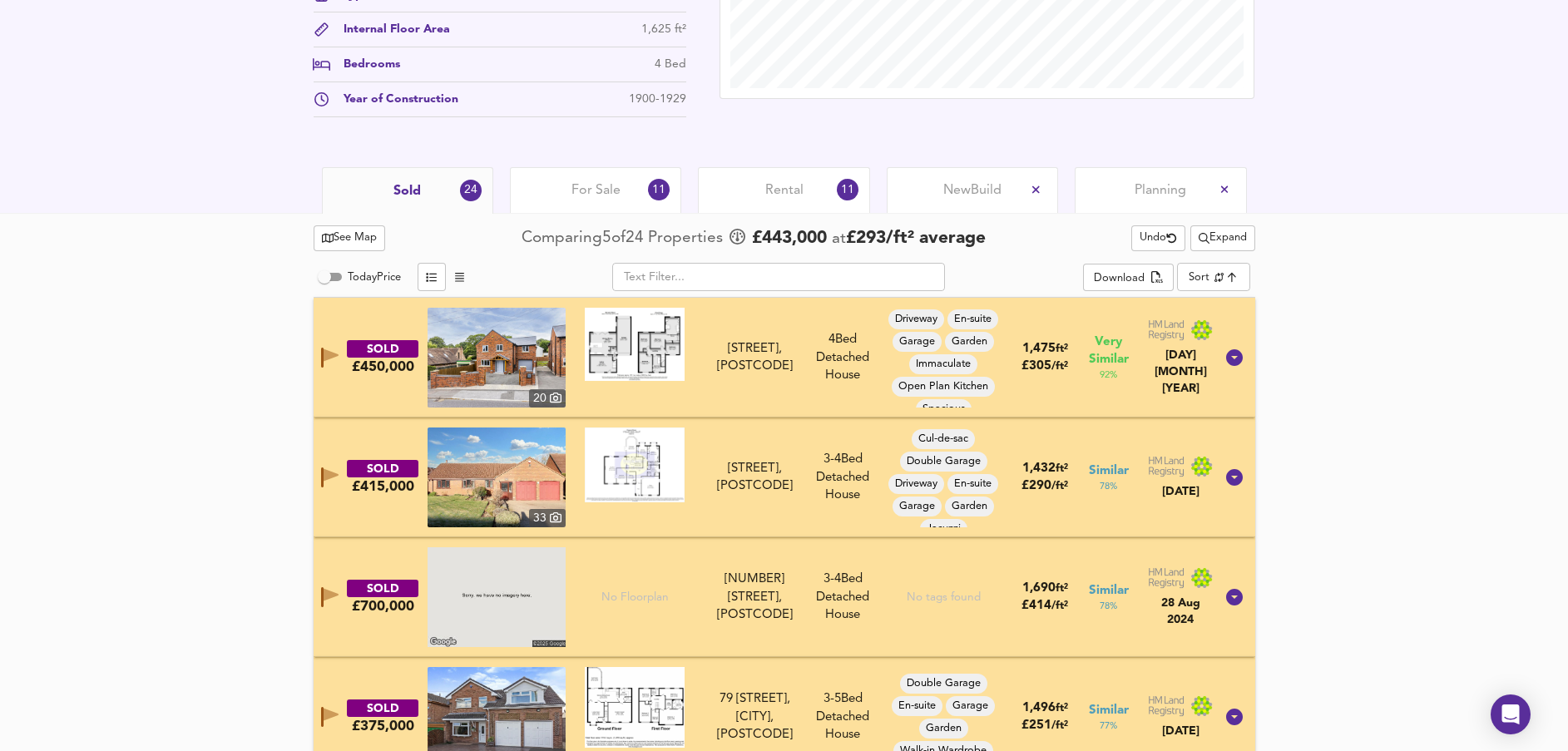 click on "See Map" at bounding box center [349, 238] 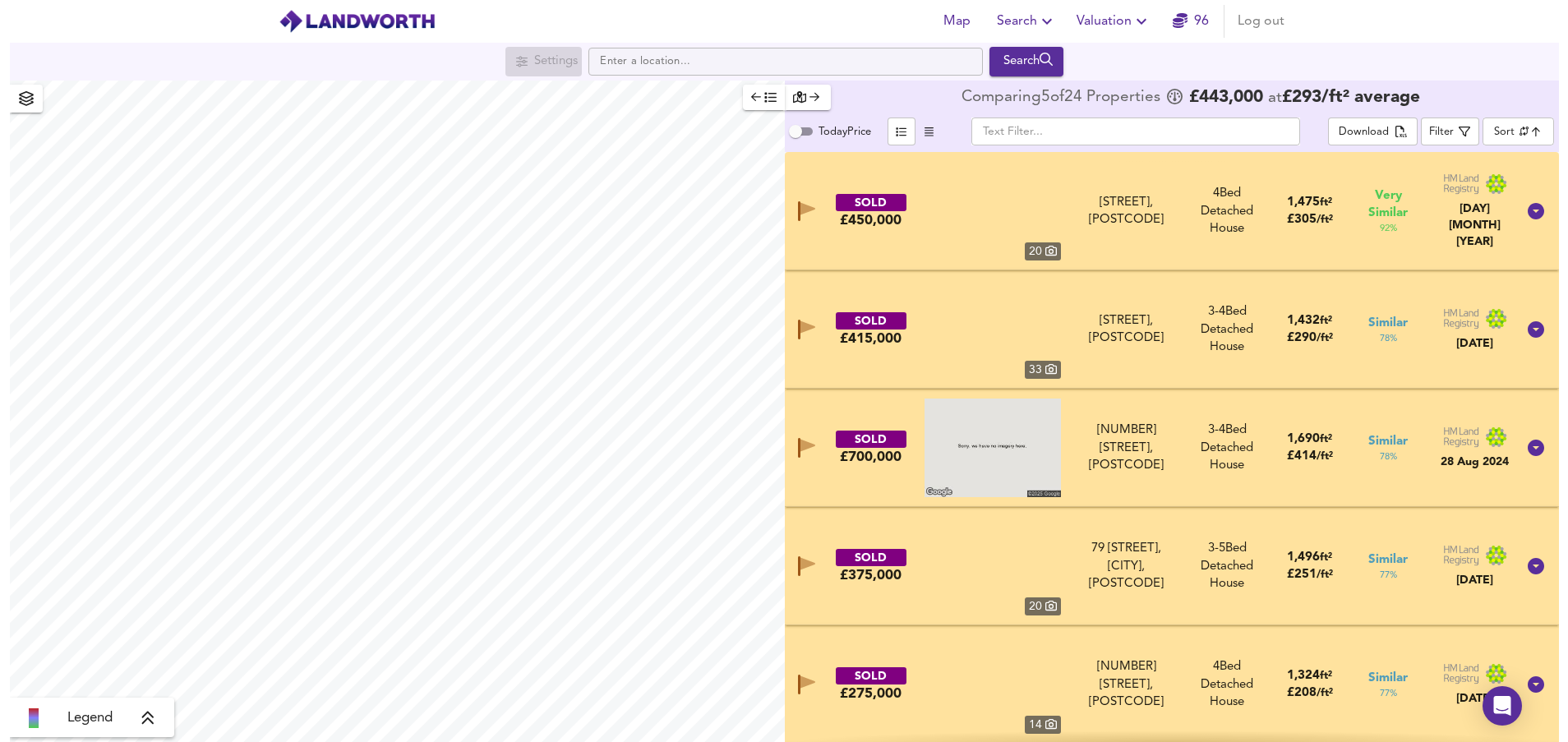 scroll, scrollTop: 0, scrollLeft: 0, axis: both 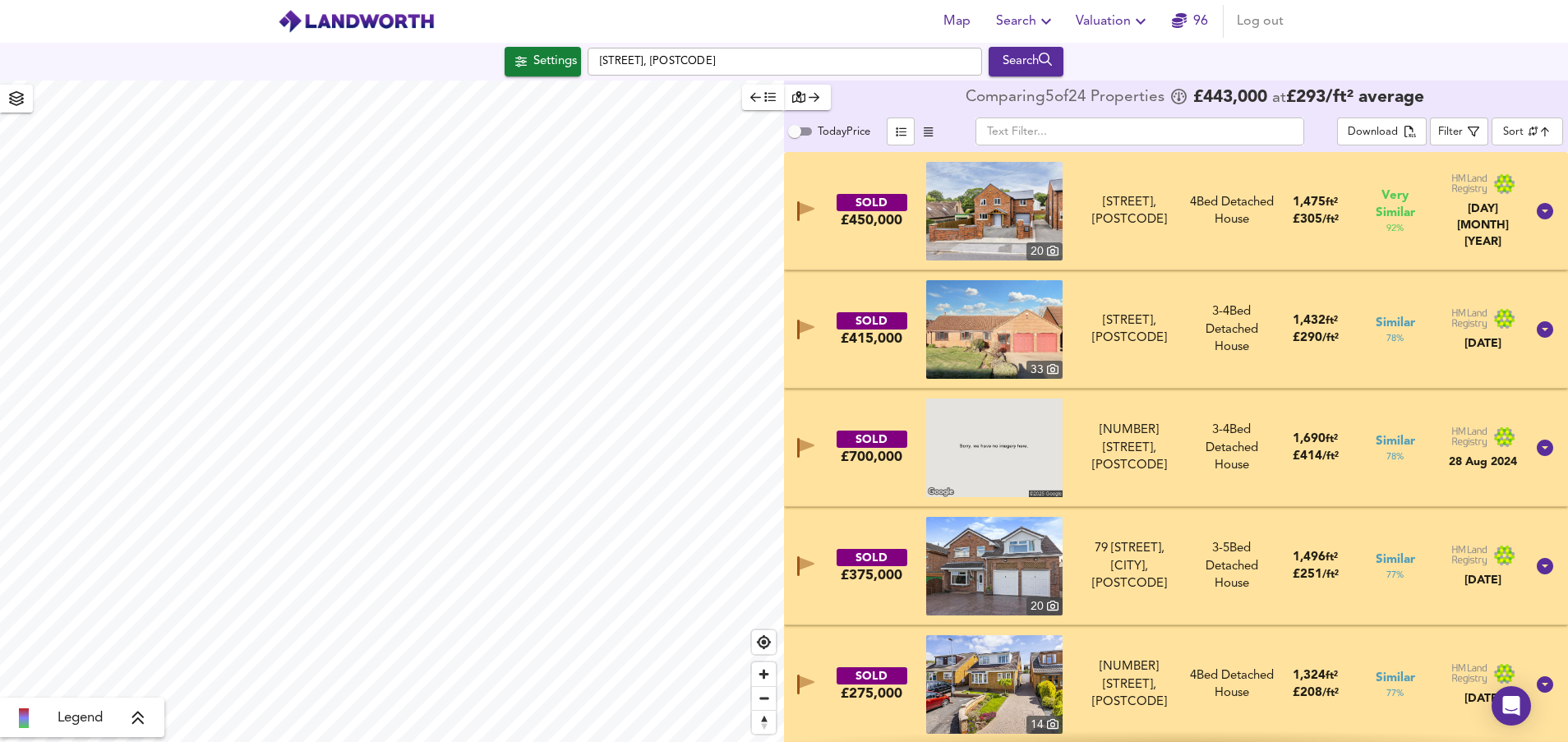 checkbox on "false" 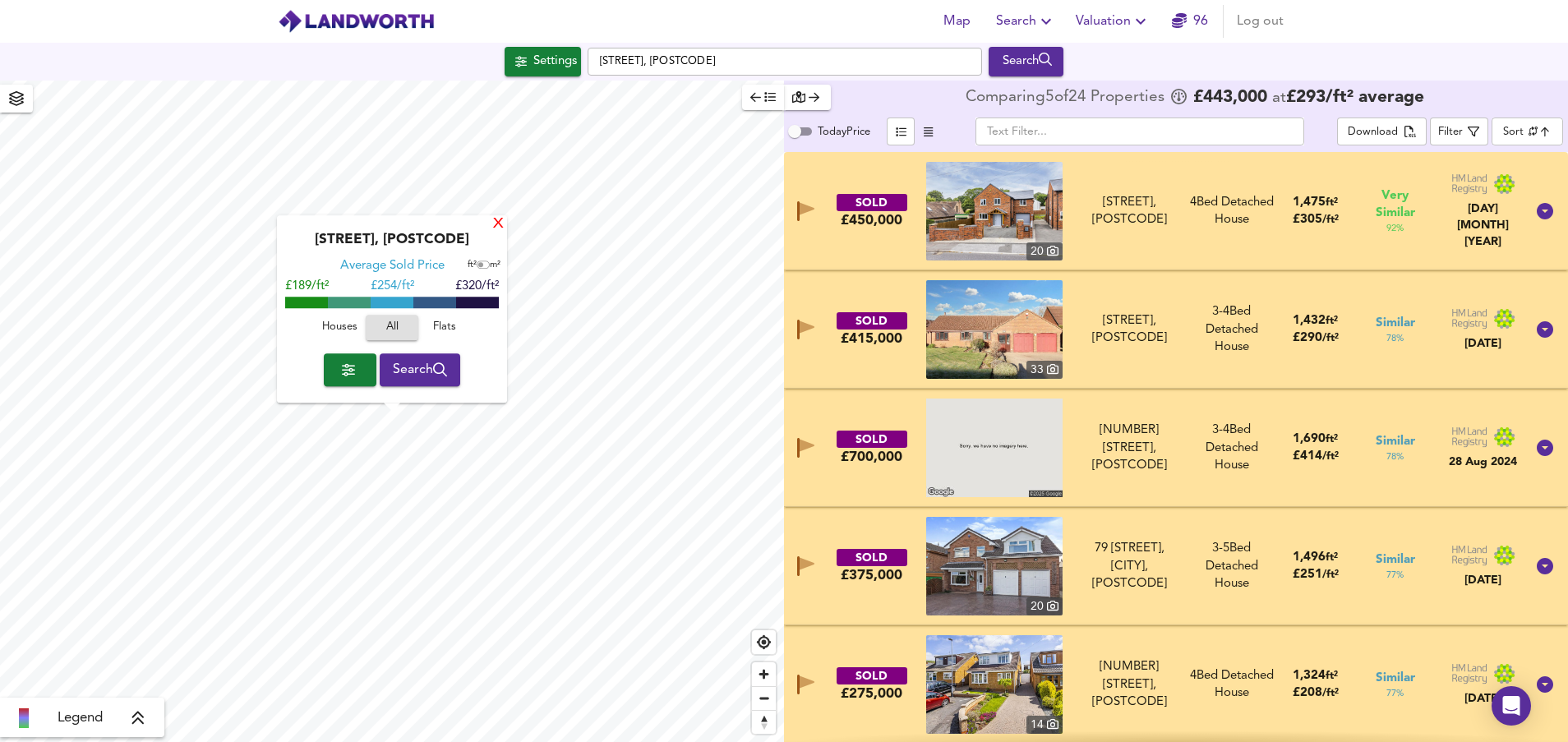 click on "X" at bounding box center (498, 224) 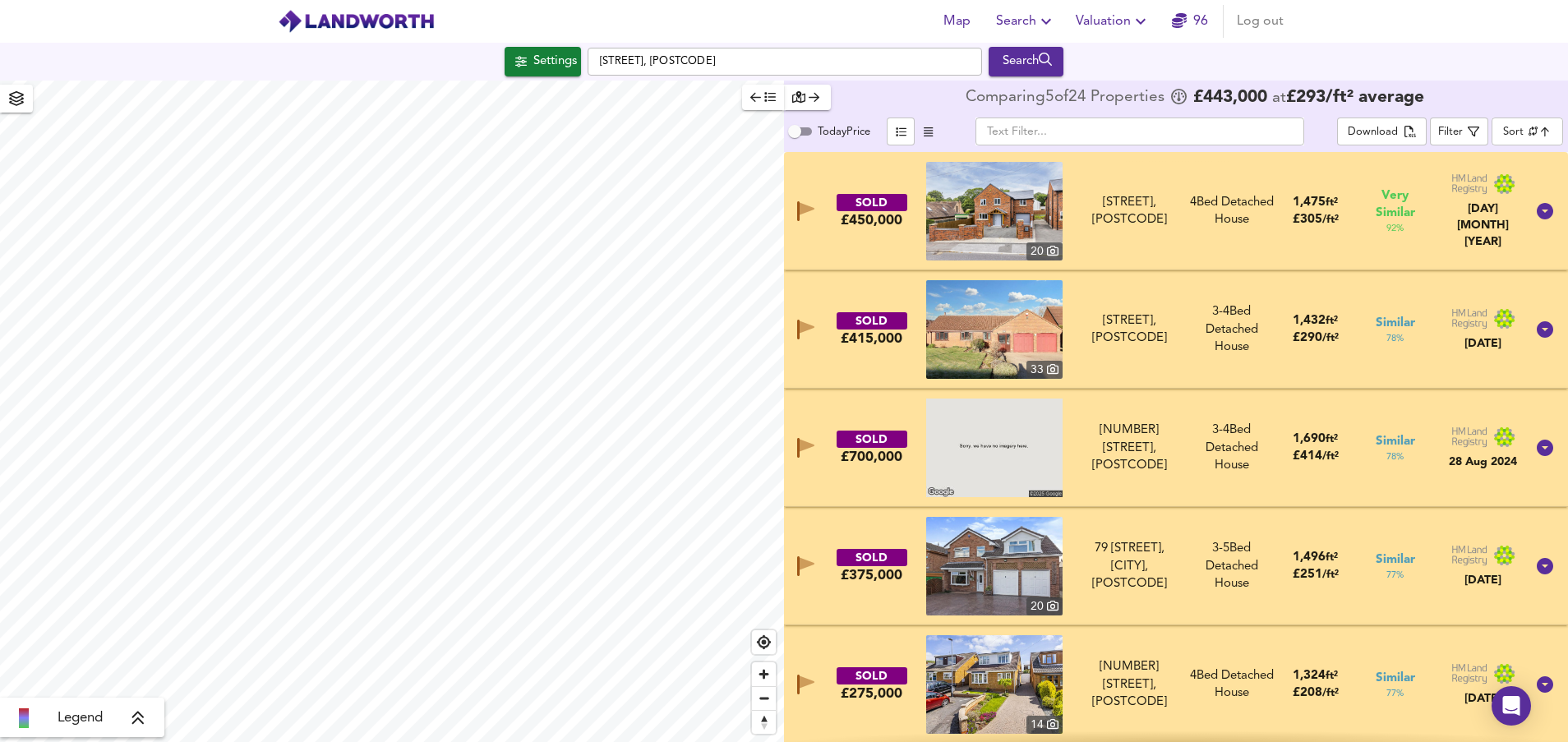 click at bounding box center [807, 97] 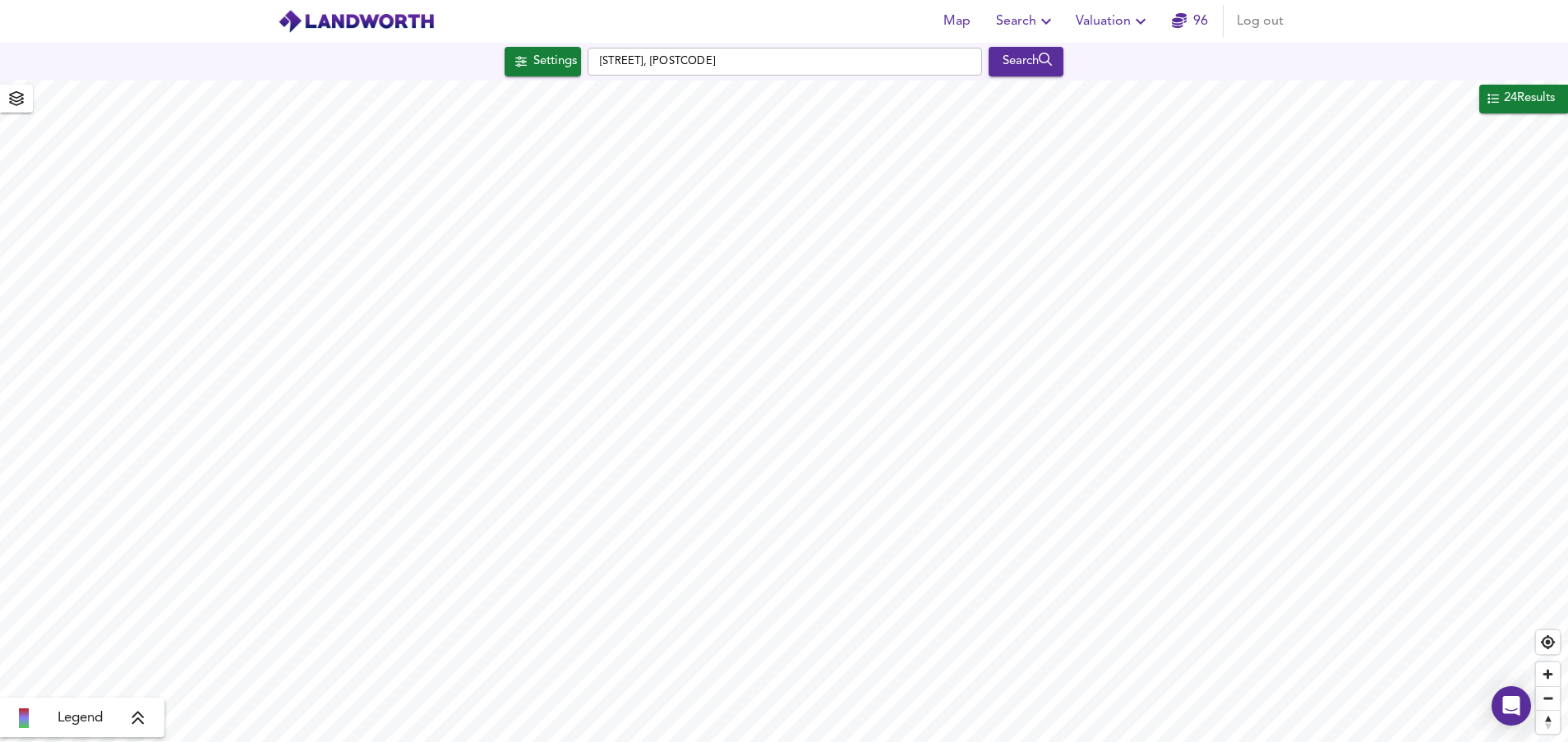 click on "24  Results" at bounding box center (1529, 99) 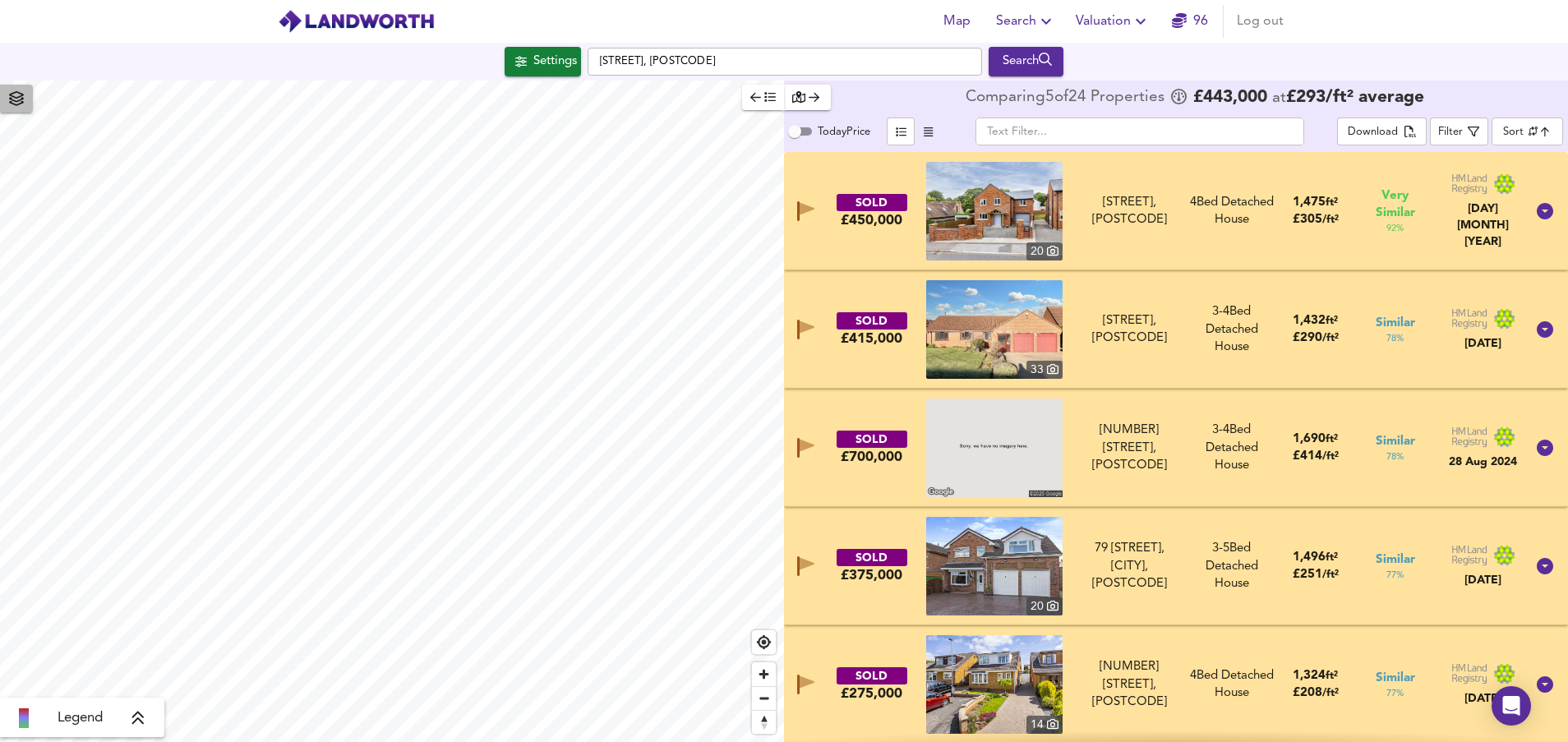 click 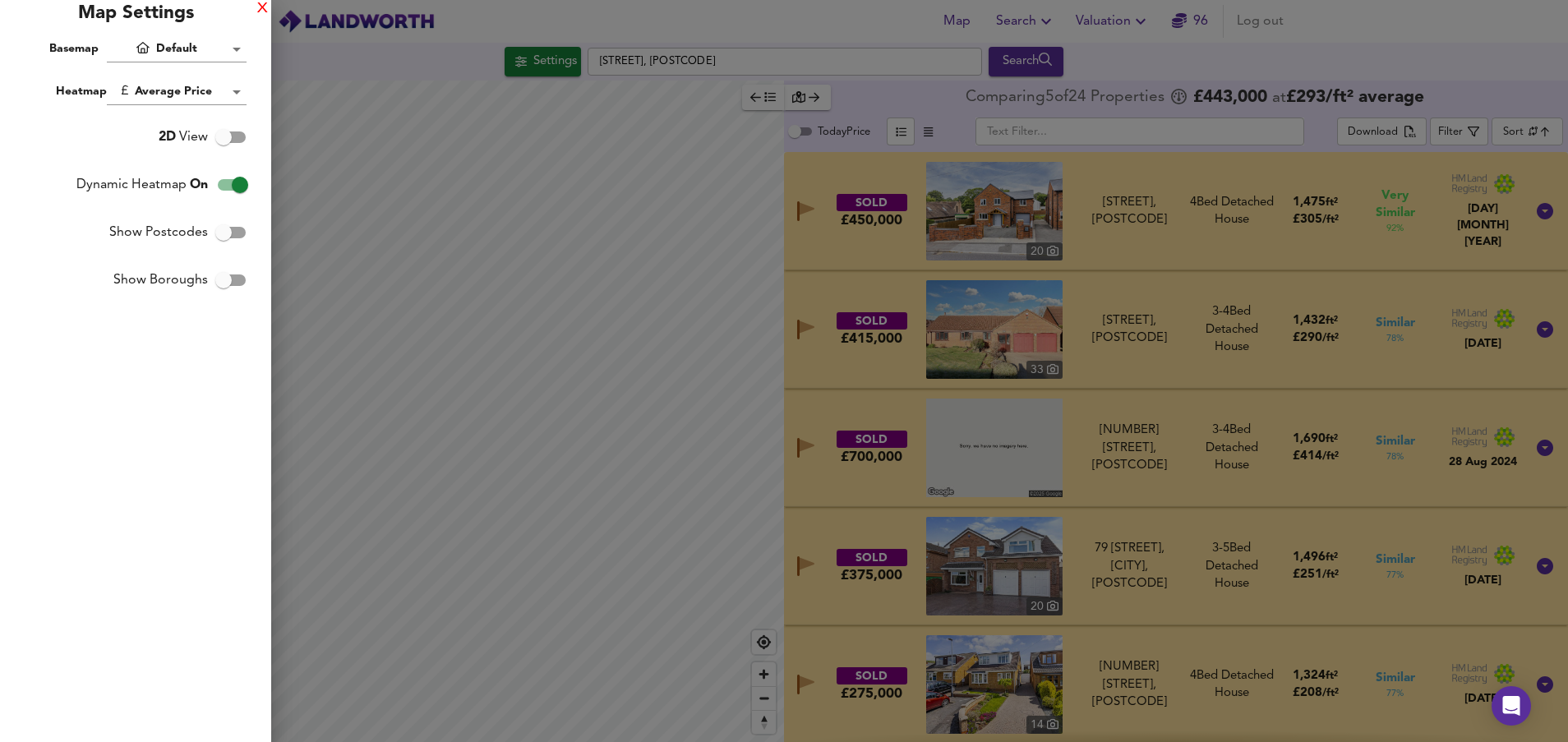click on "X" at bounding box center [262, 9] 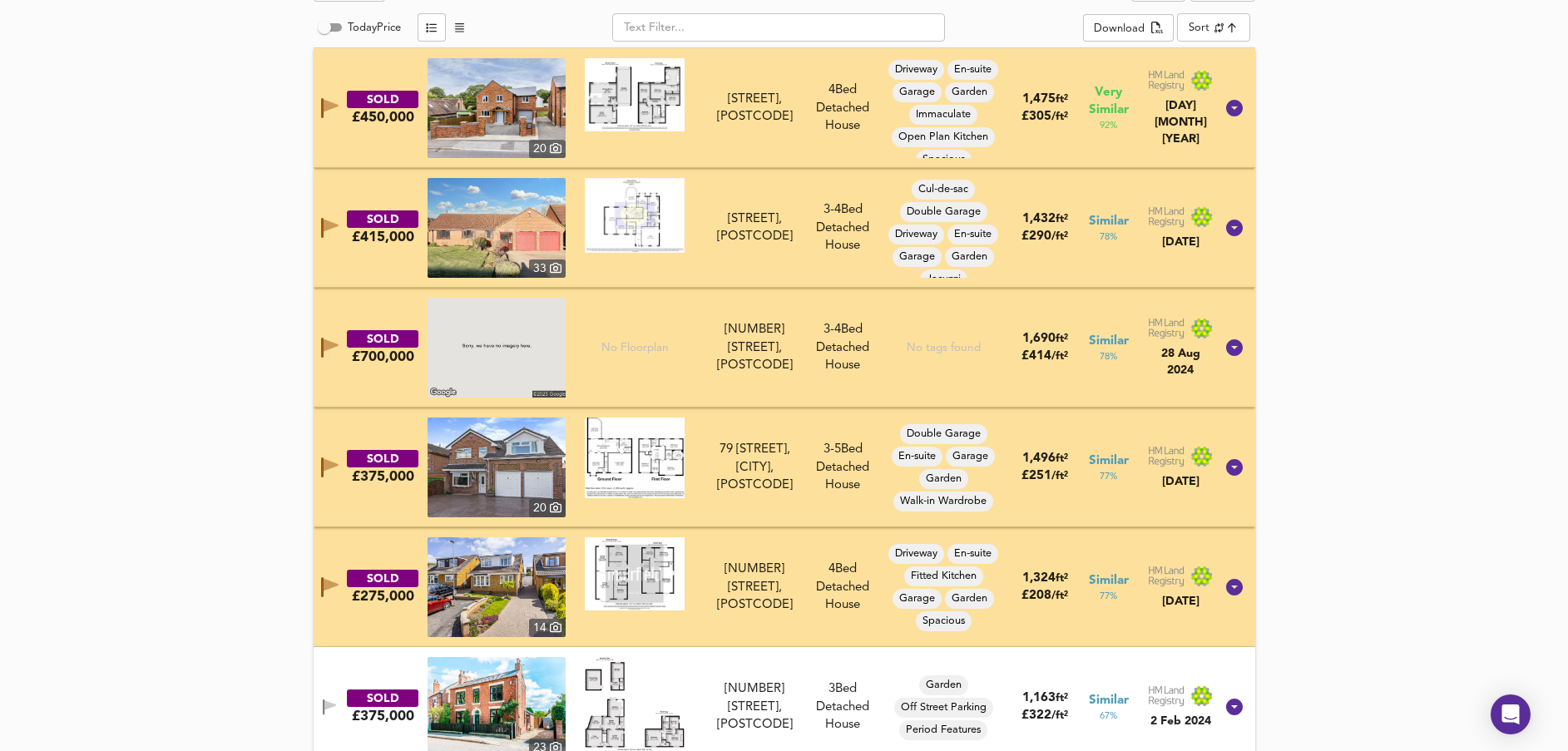 scroll, scrollTop: 778, scrollLeft: 0, axis: vertical 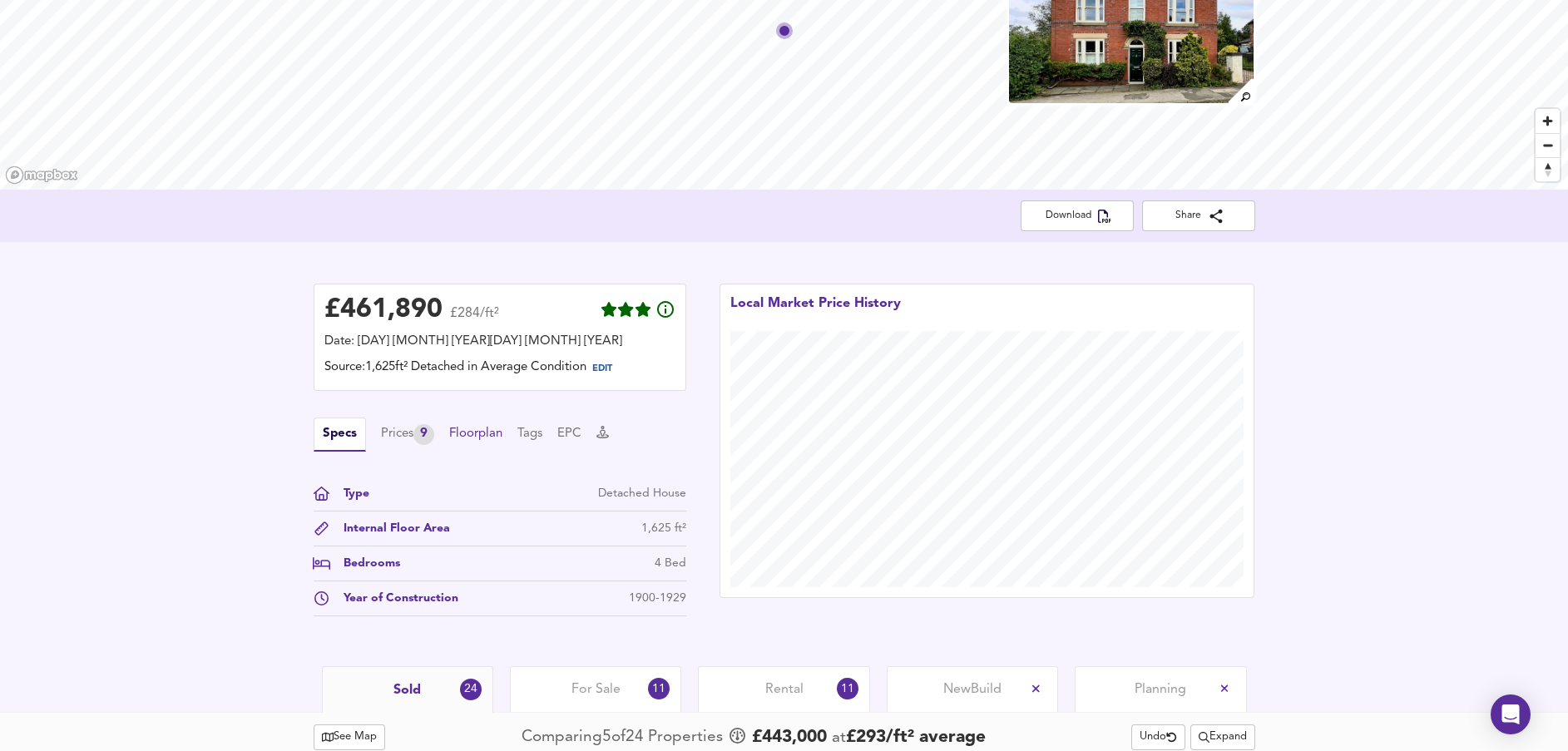 click on "Floorplan" at bounding box center (476, 434) 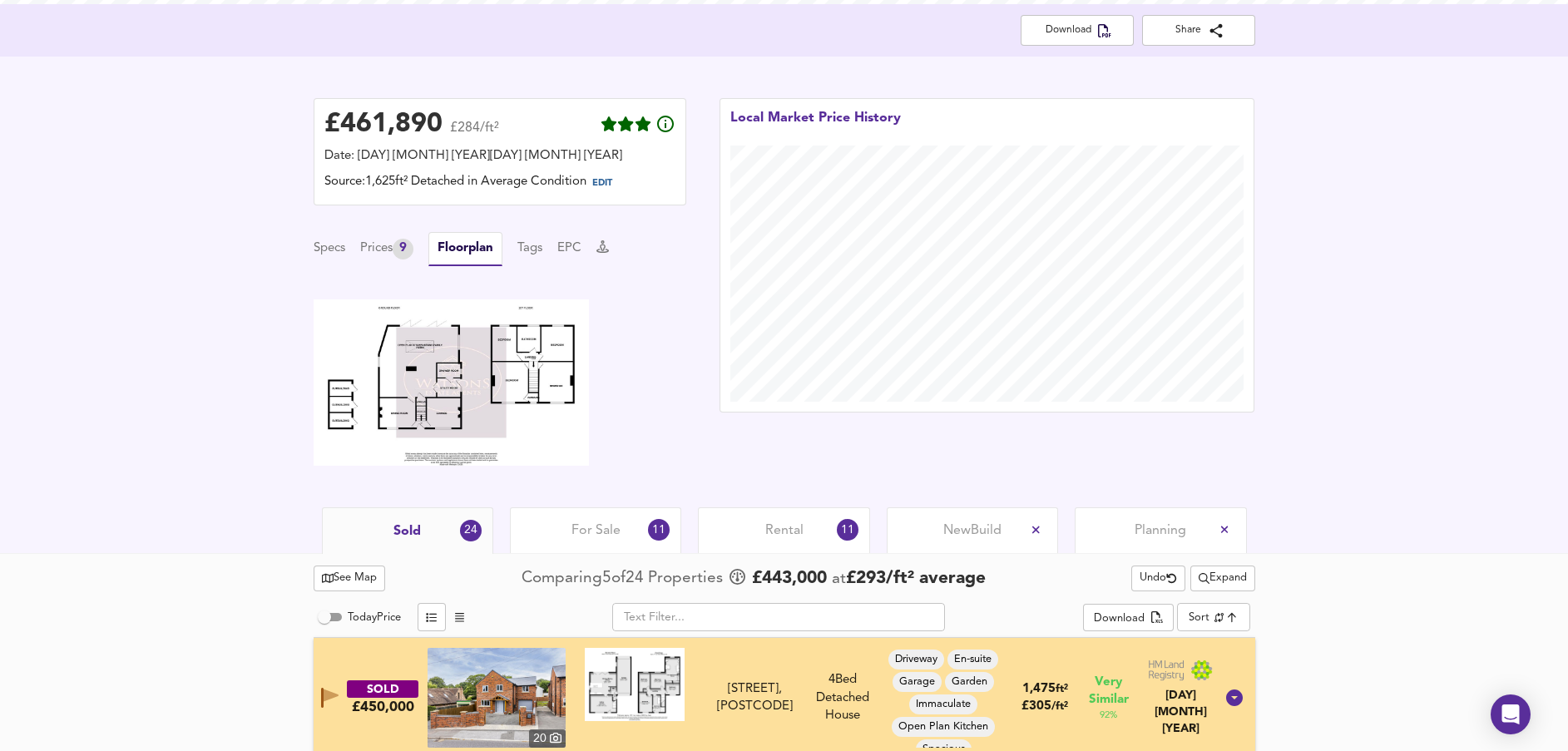 scroll, scrollTop: 404, scrollLeft: 0, axis: vertical 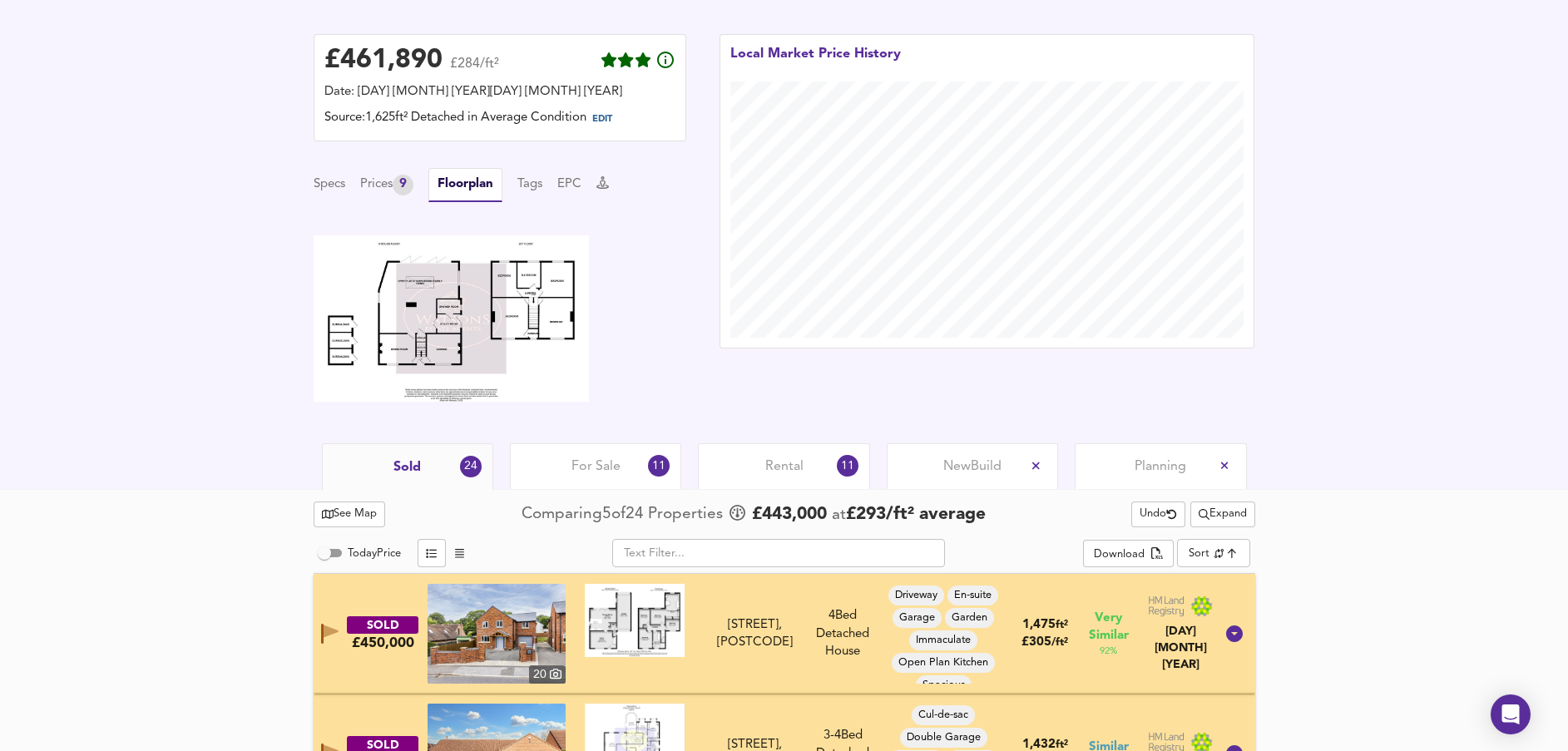 click at bounding box center [452, 319] 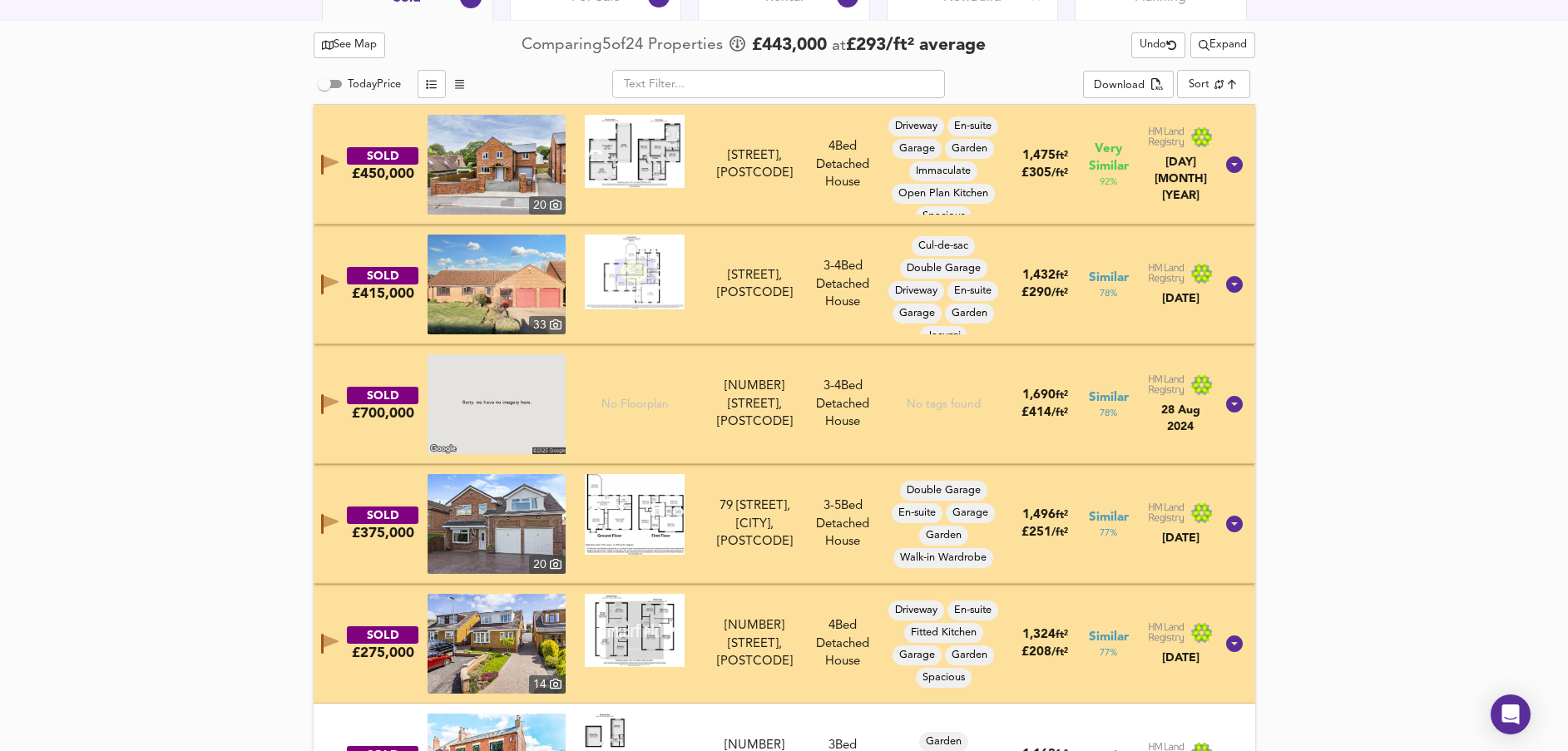 scroll, scrollTop: 374, scrollLeft: 0, axis: vertical 